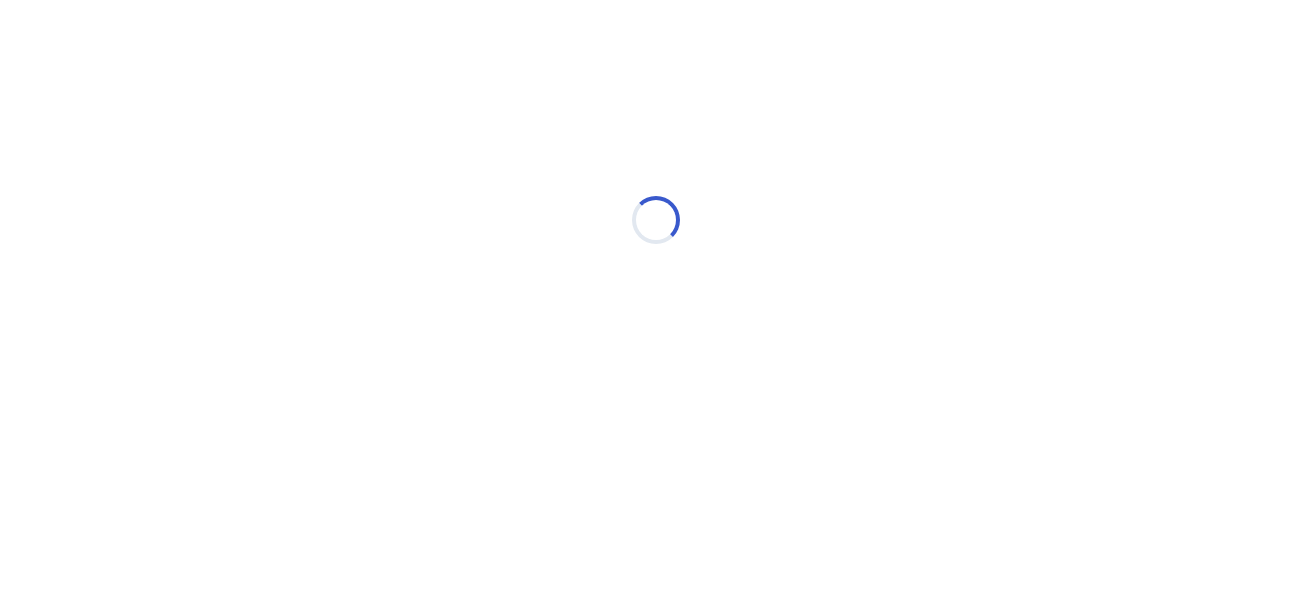 scroll, scrollTop: 0, scrollLeft: 0, axis: both 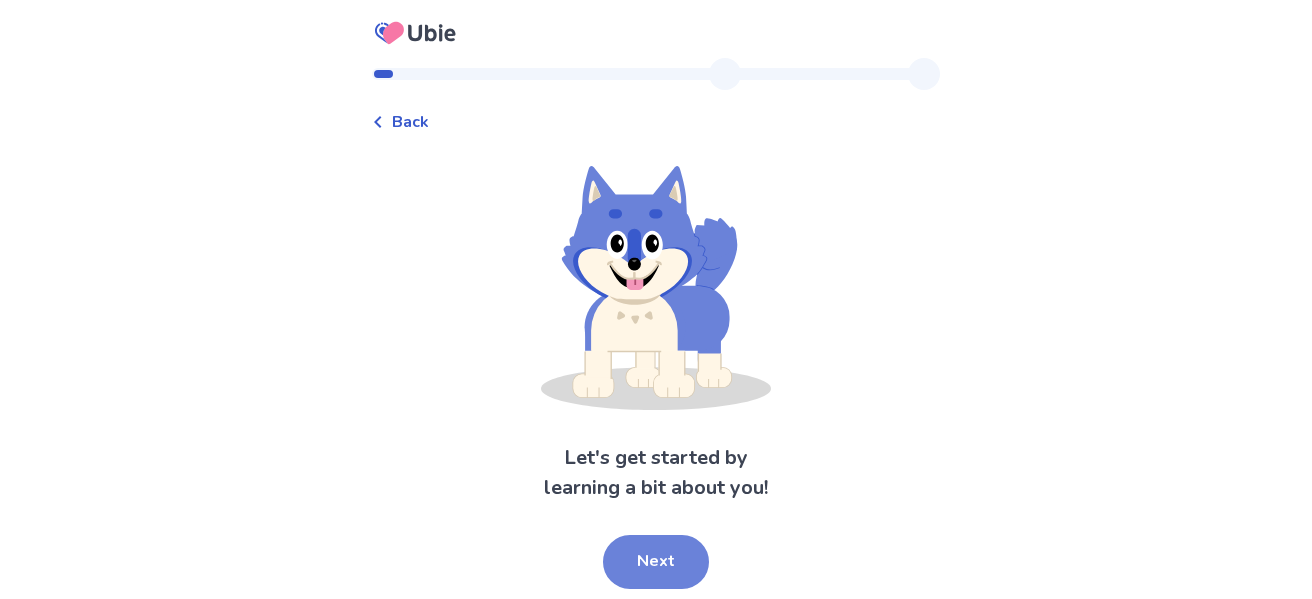 click on "Next" at bounding box center (656, 562) 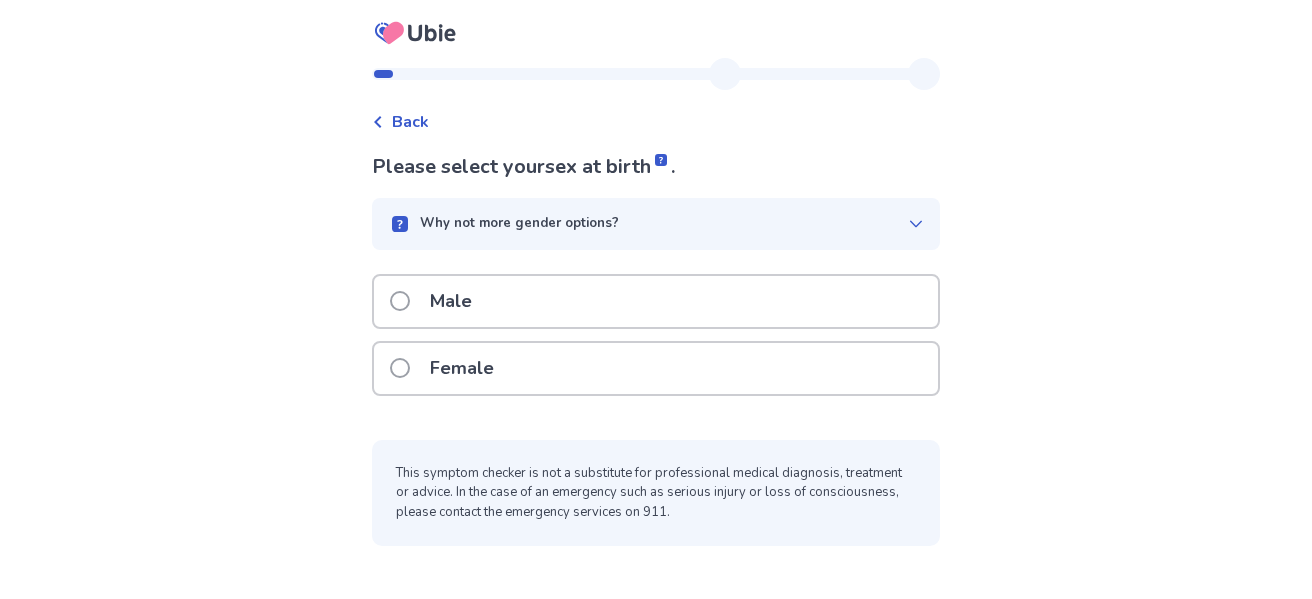 click 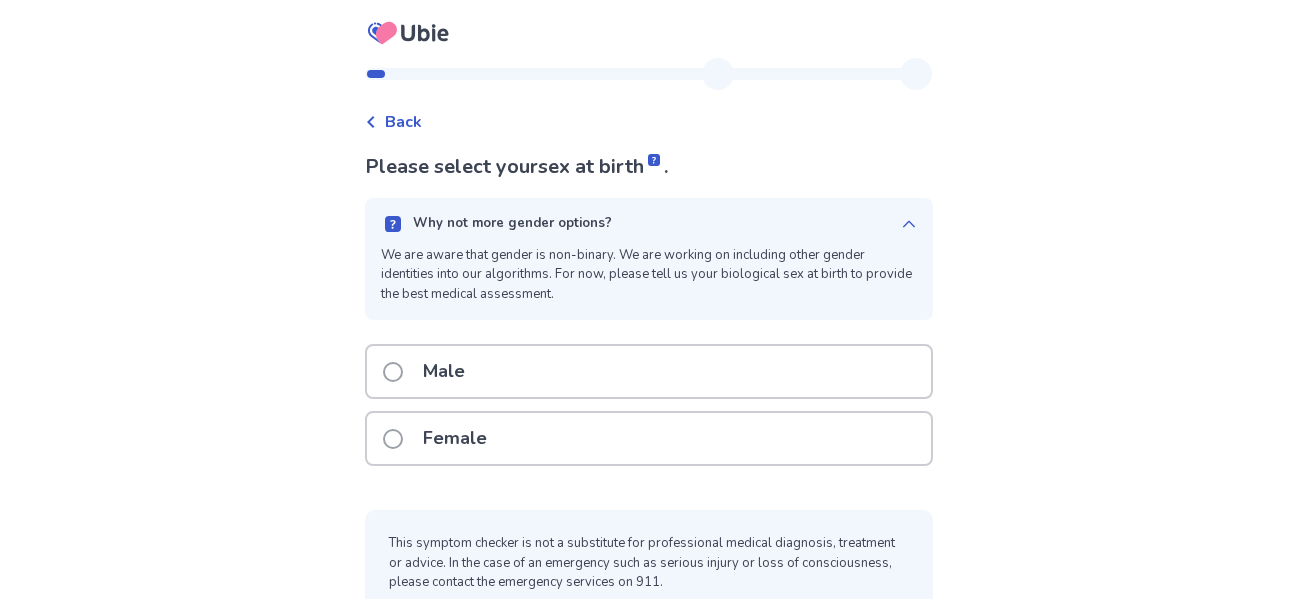 click on "Why not more gender options?   We are aware that gender is non-binary. We are working on including other gender identities into our algorithms. For now, please tell us your biological sex at birth to provide the best medical assessment." at bounding box center (649, 259) 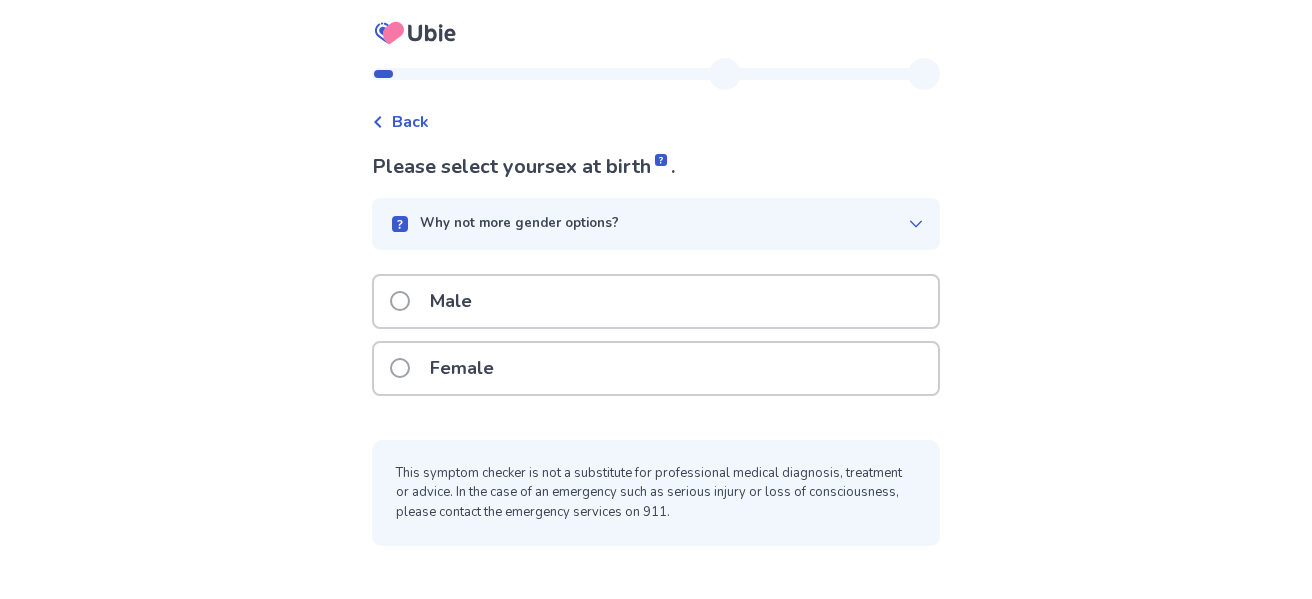 click on "Female" at bounding box center [656, 368] 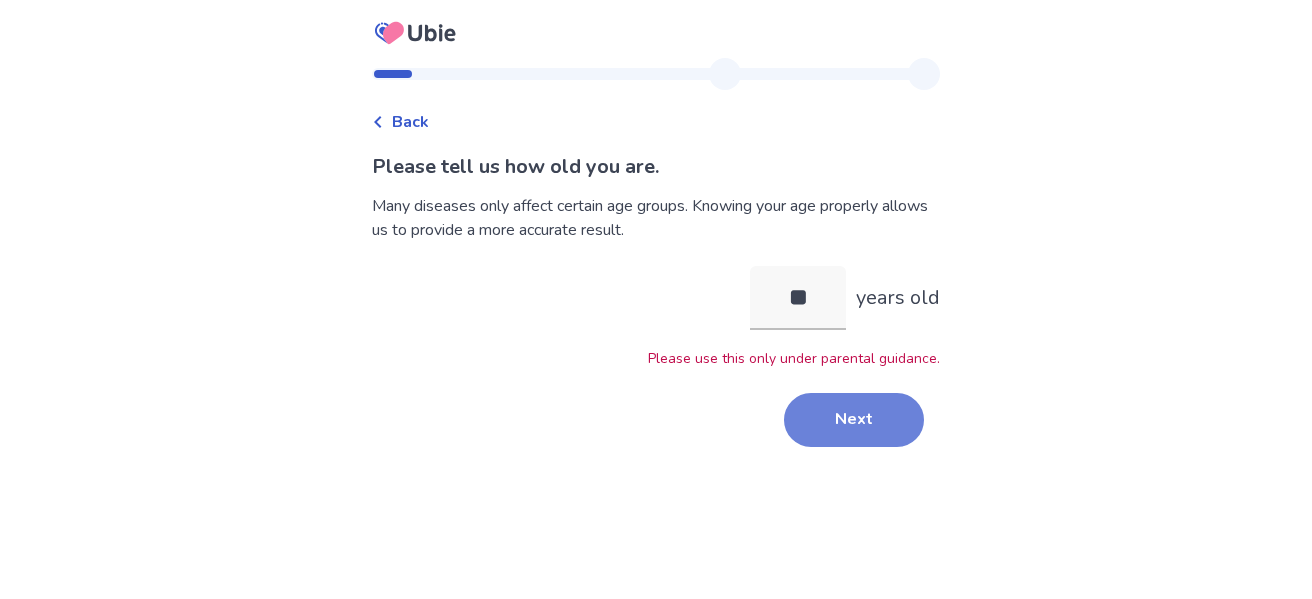 type on "**" 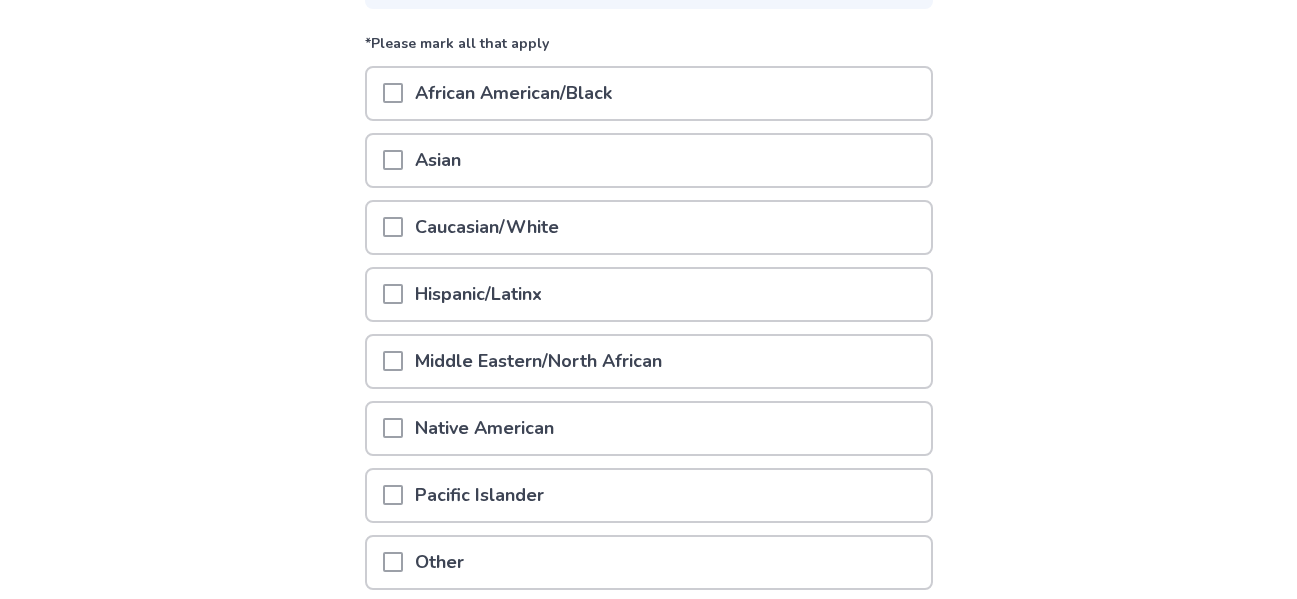 scroll, scrollTop: 242, scrollLeft: 0, axis: vertical 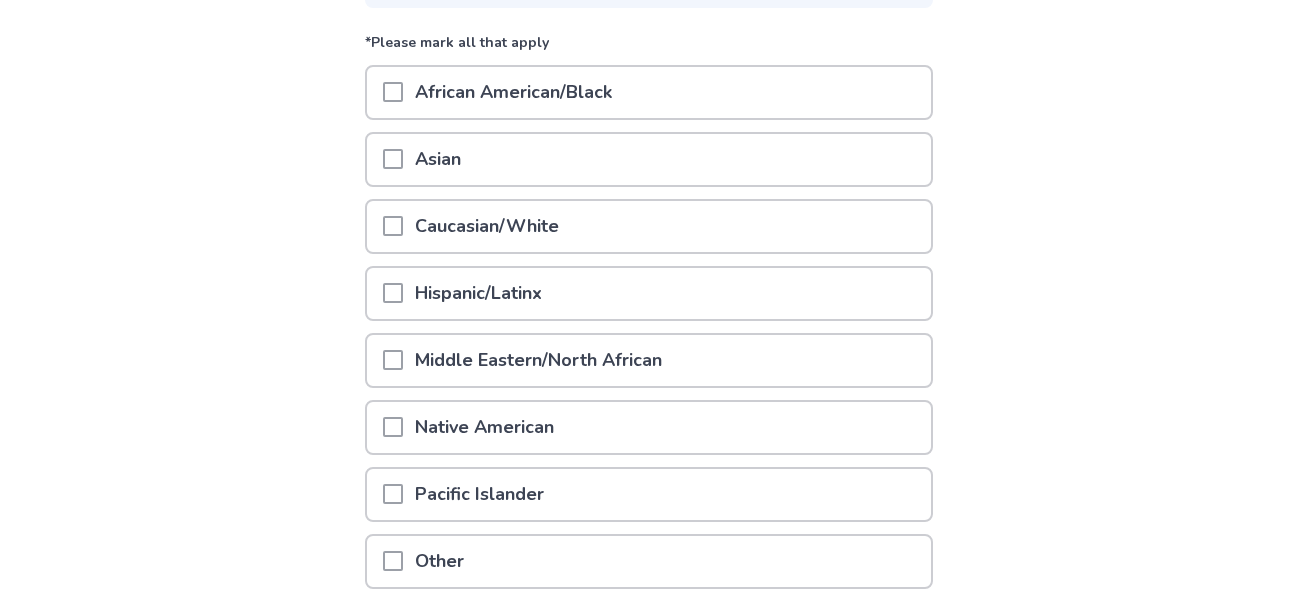 click on "Caucasian/White" at bounding box center [649, 226] 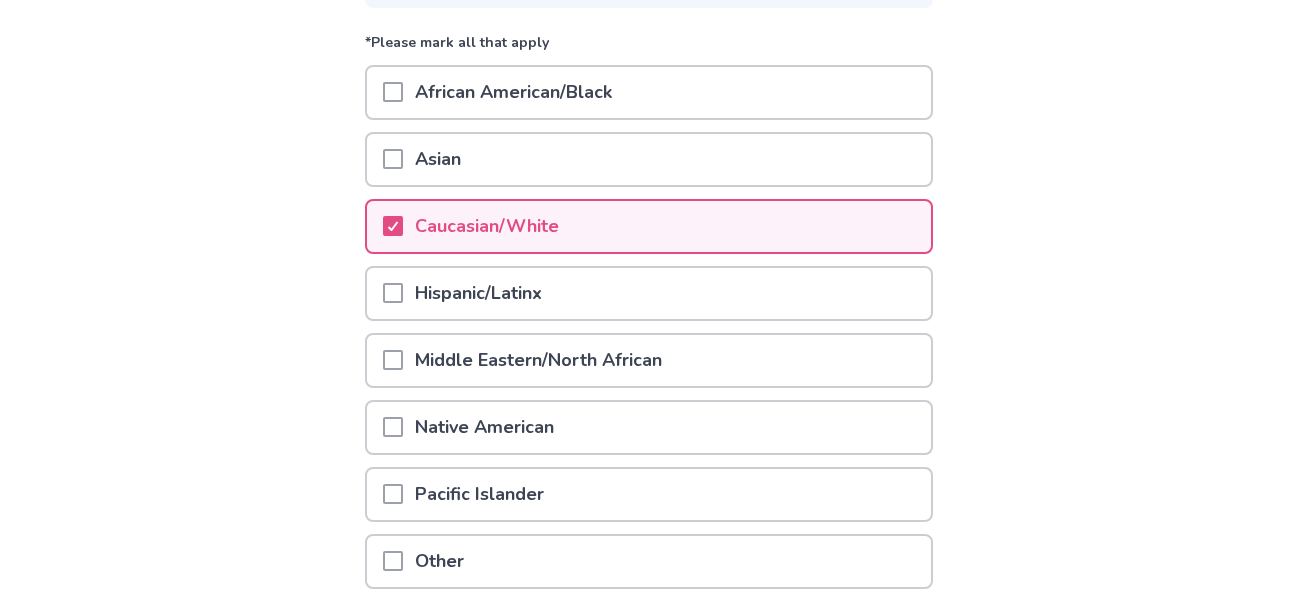 scroll, scrollTop: 410, scrollLeft: 0, axis: vertical 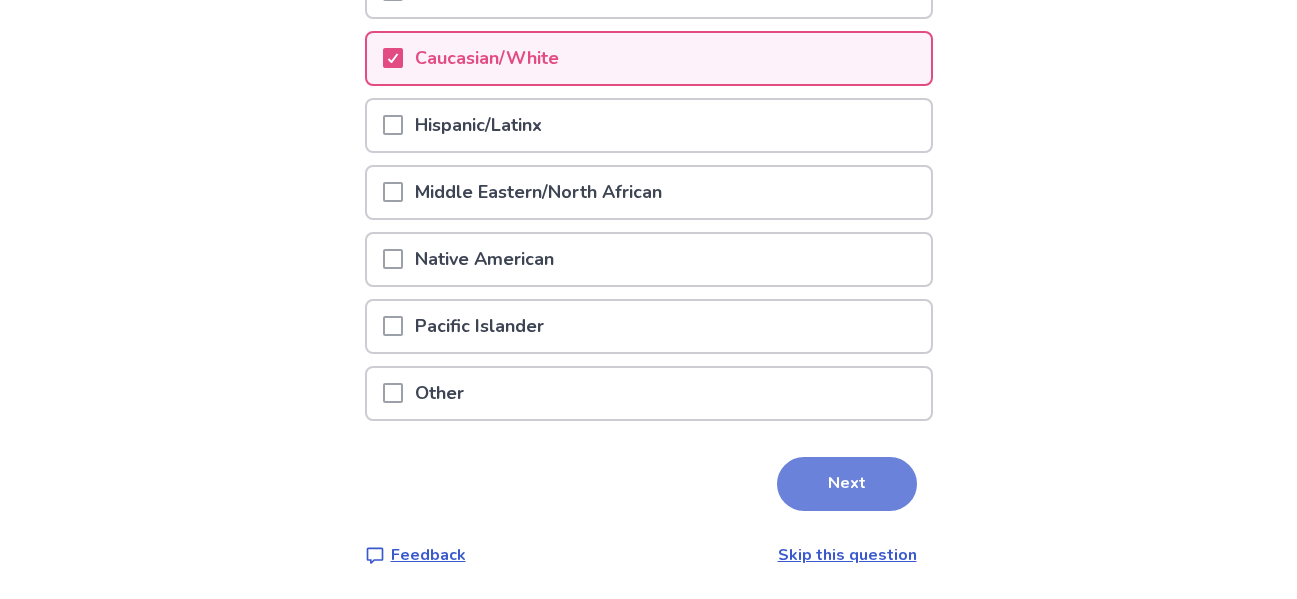 click on "Next" at bounding box center (847, 484) 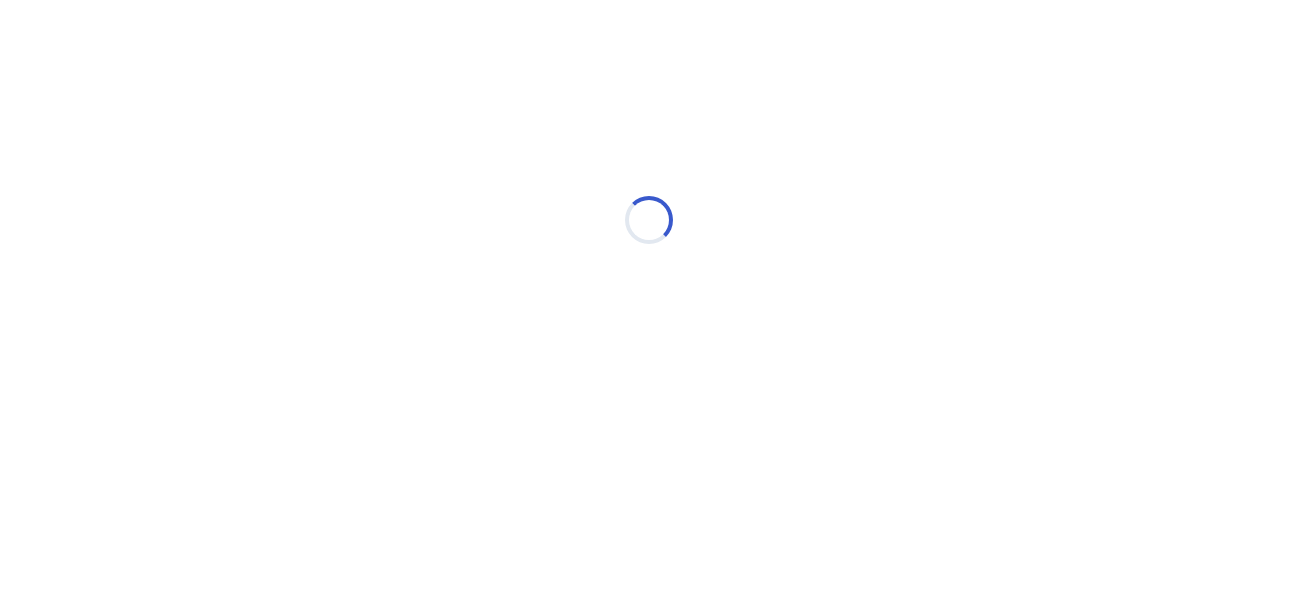 scroll, scrollTop: 0, scrollLeft: 0, axis: both 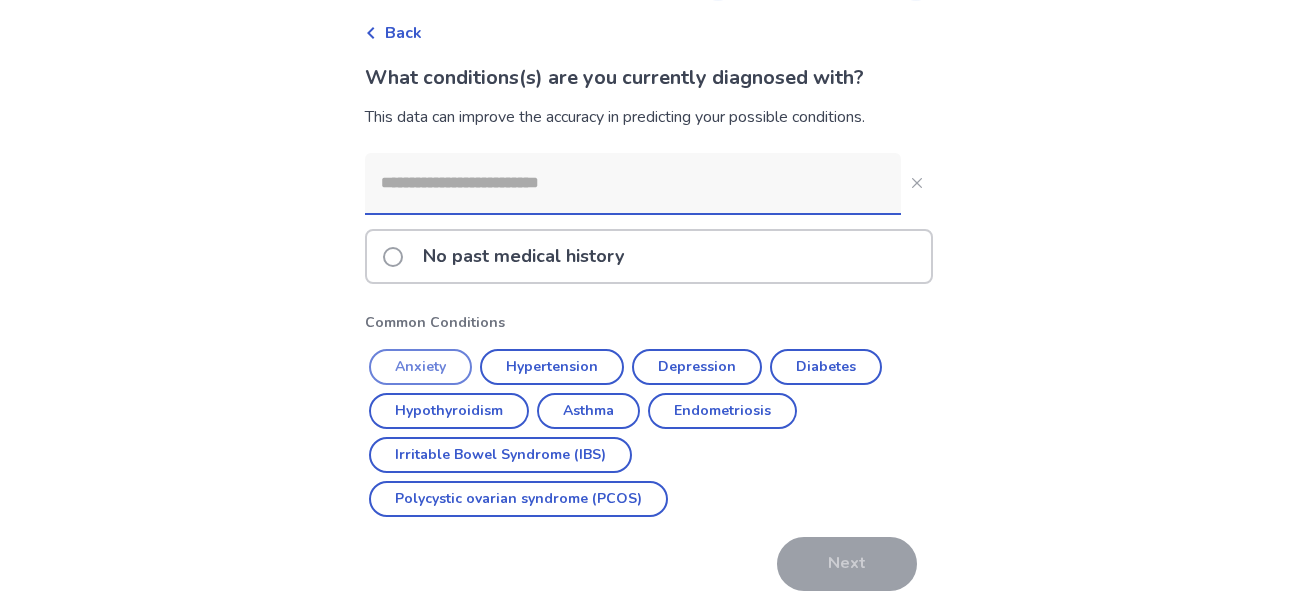 click on "Anxiety" at bounding box center [420, 367] 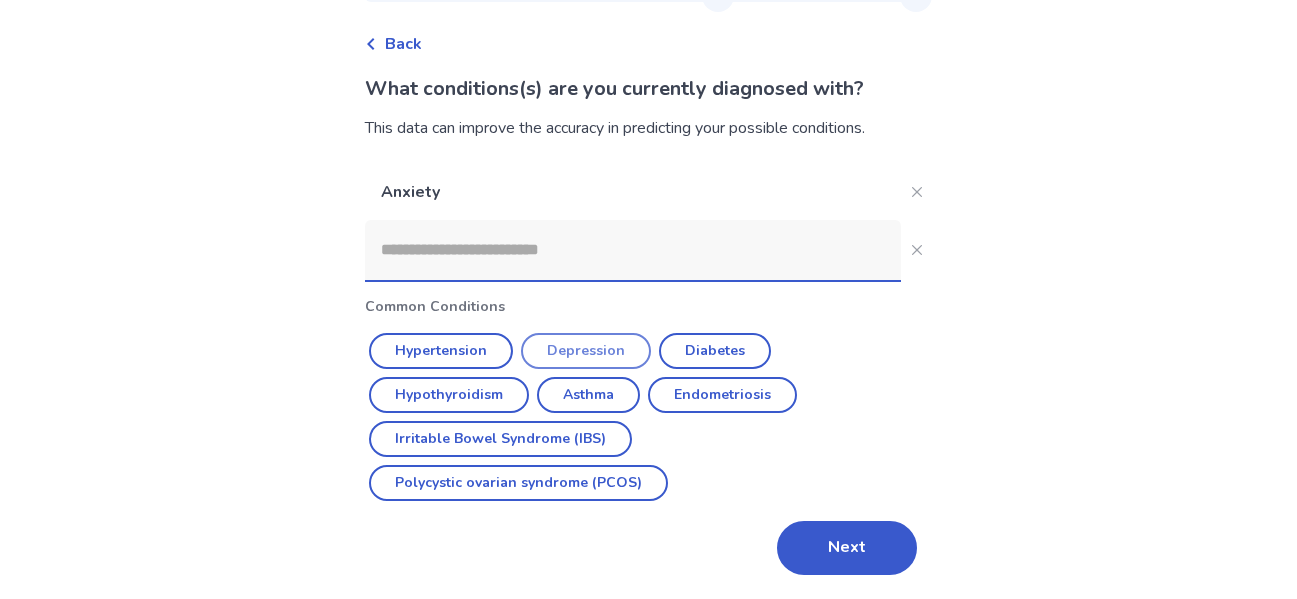click on "Depression" at bounding box center [586, 351] 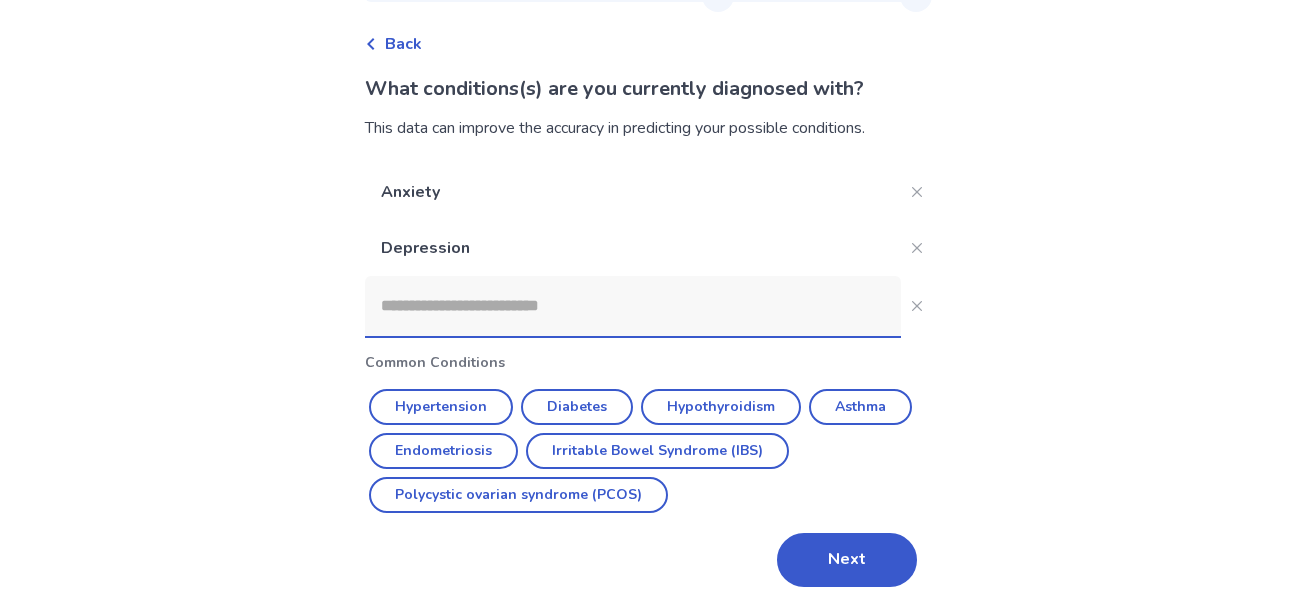 click at bounding box center [633, 306] 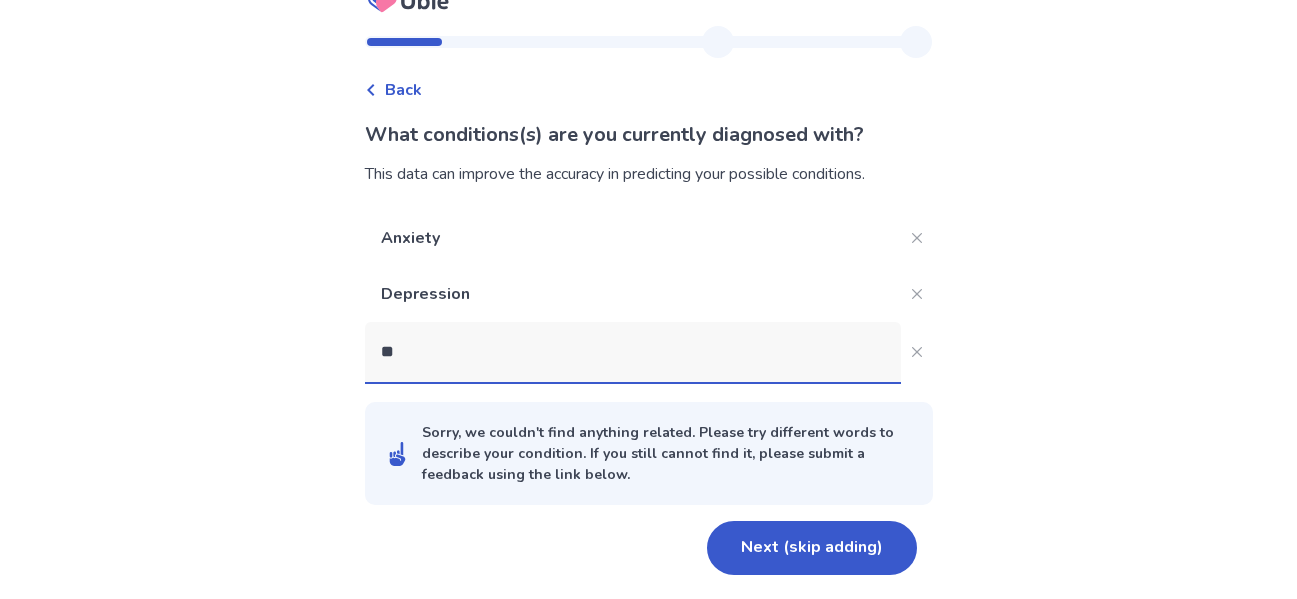 type on "***" 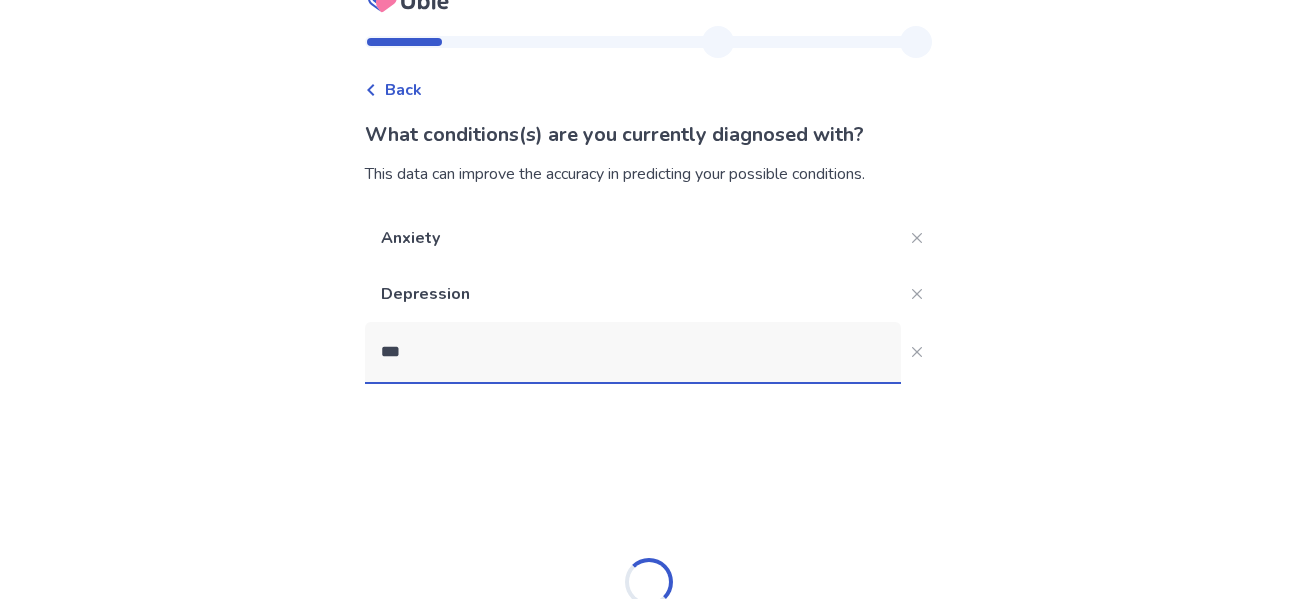 scroll, scrollTop: 78, scrollLeft: 0, axis: vertical 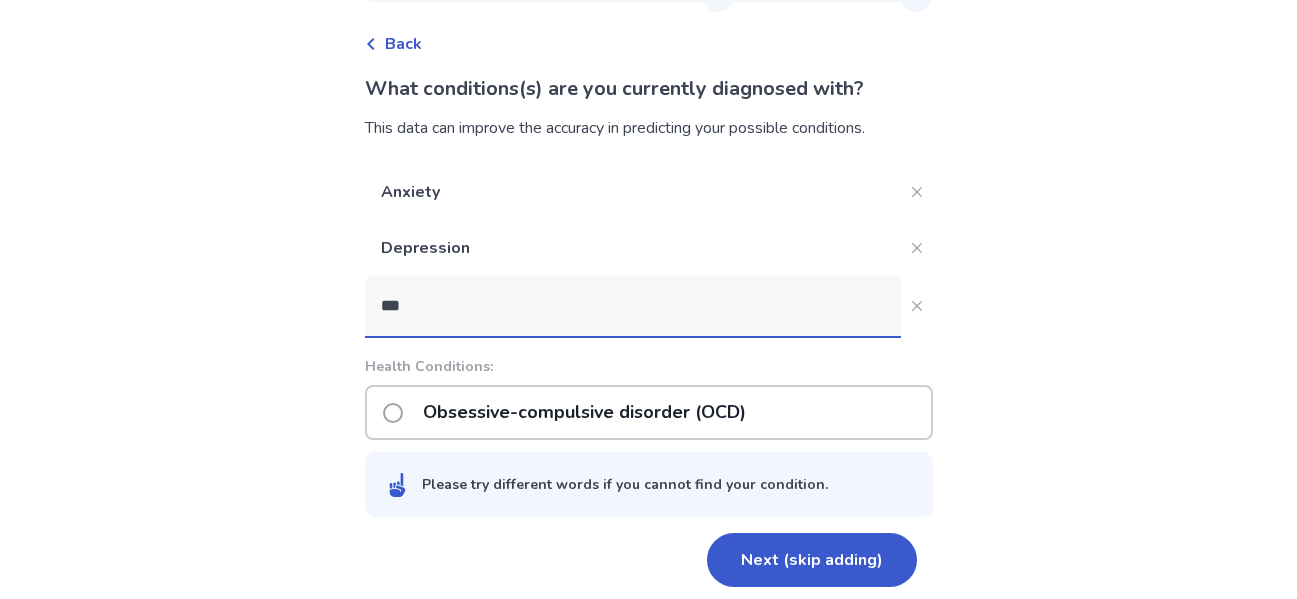 click on "Obsessive-compulsive disorder (OCD)" at bounding box center (584, 412) 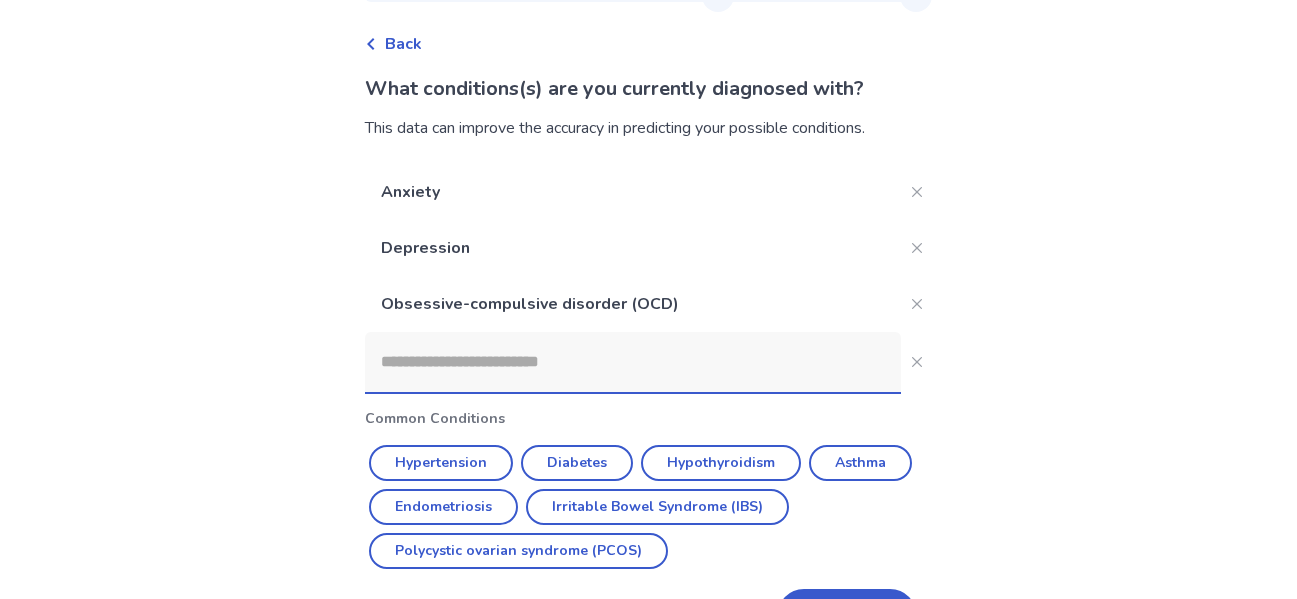 click at bounding box center [633, 362] 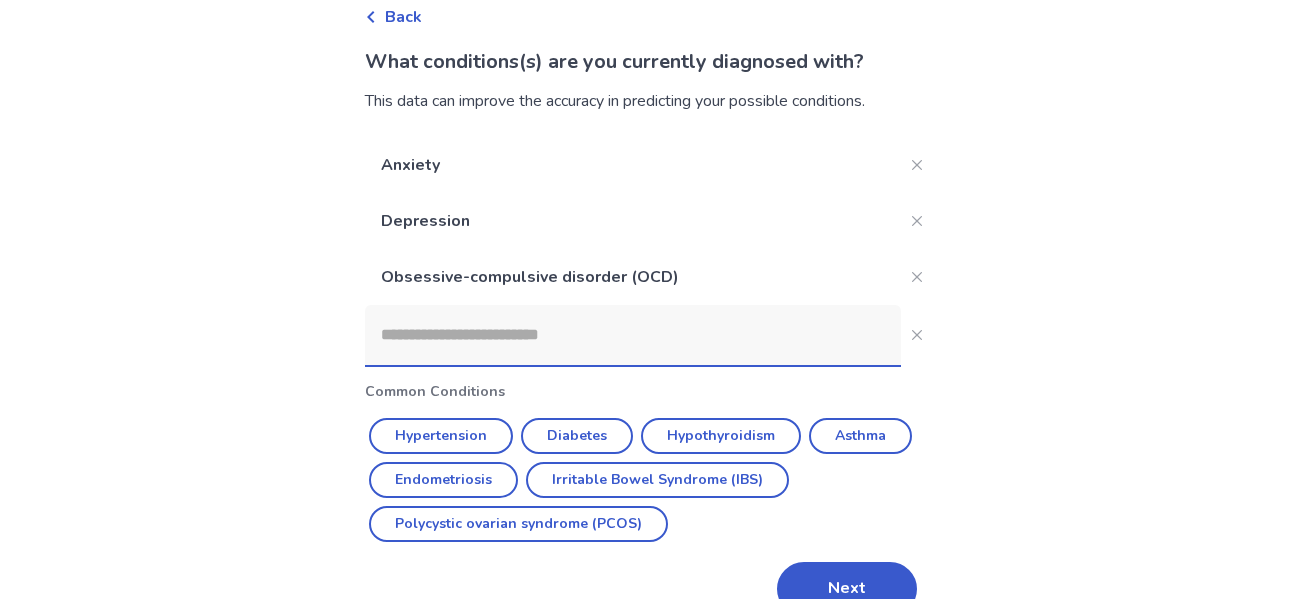 scroll, scrollTop: 146, scrollLeft: 0, axis: vertical 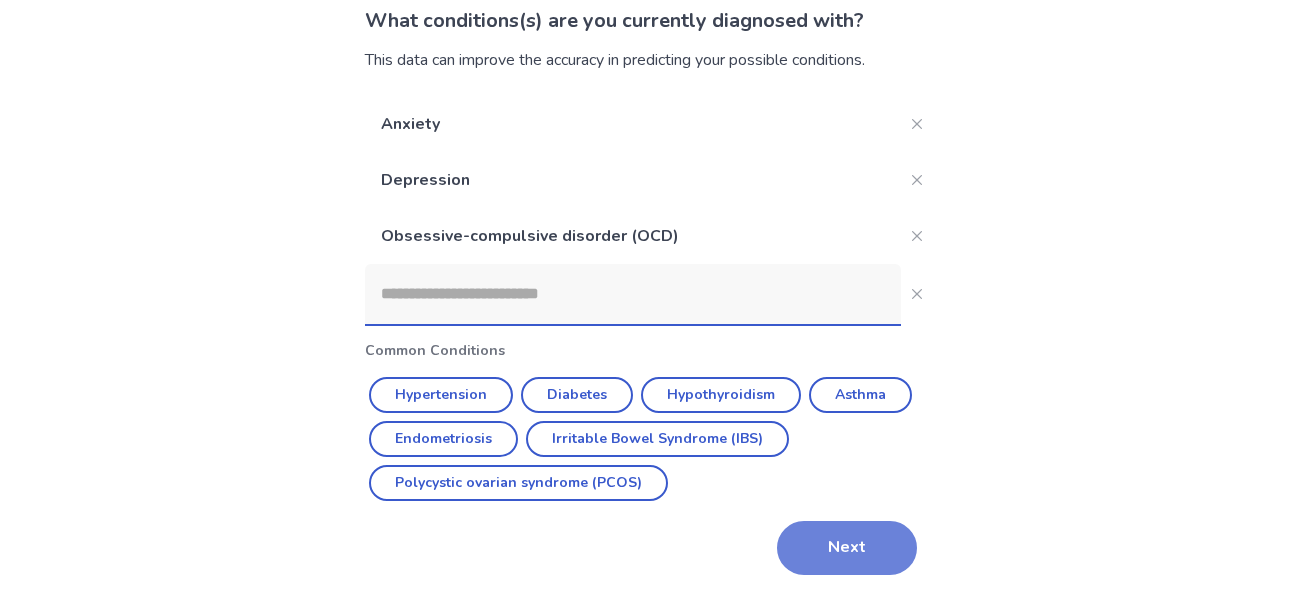 click on "Next" at bounding box center [847, 548] 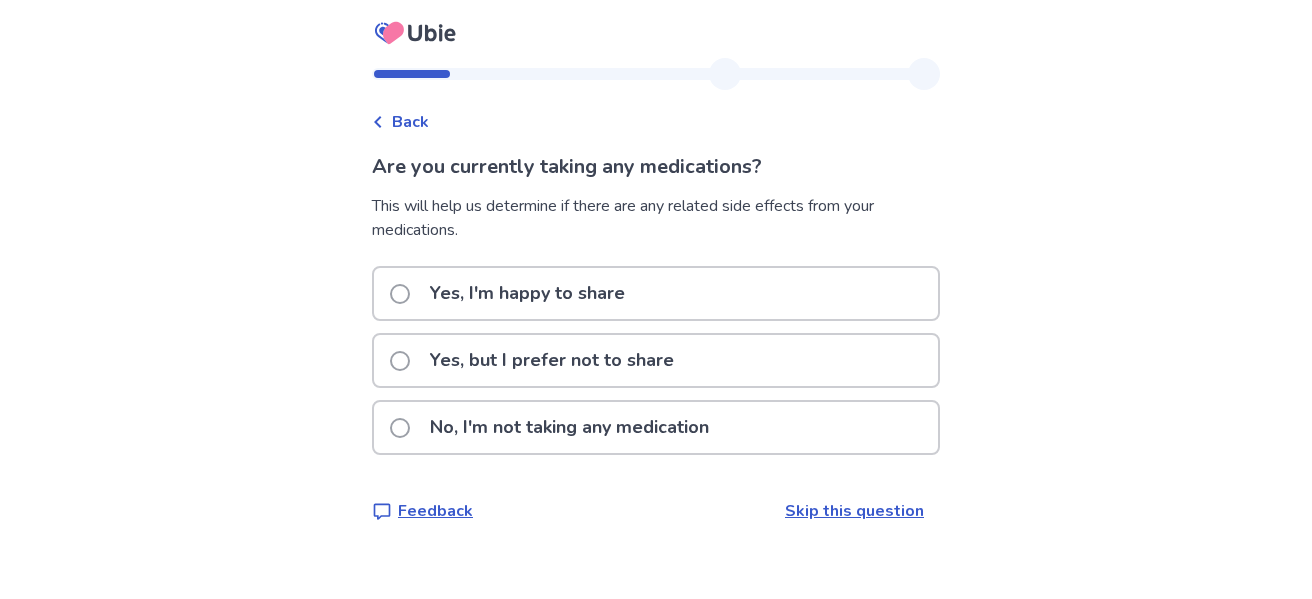click on "Yes, I'm happy to share" at bounding box center [527, 293] 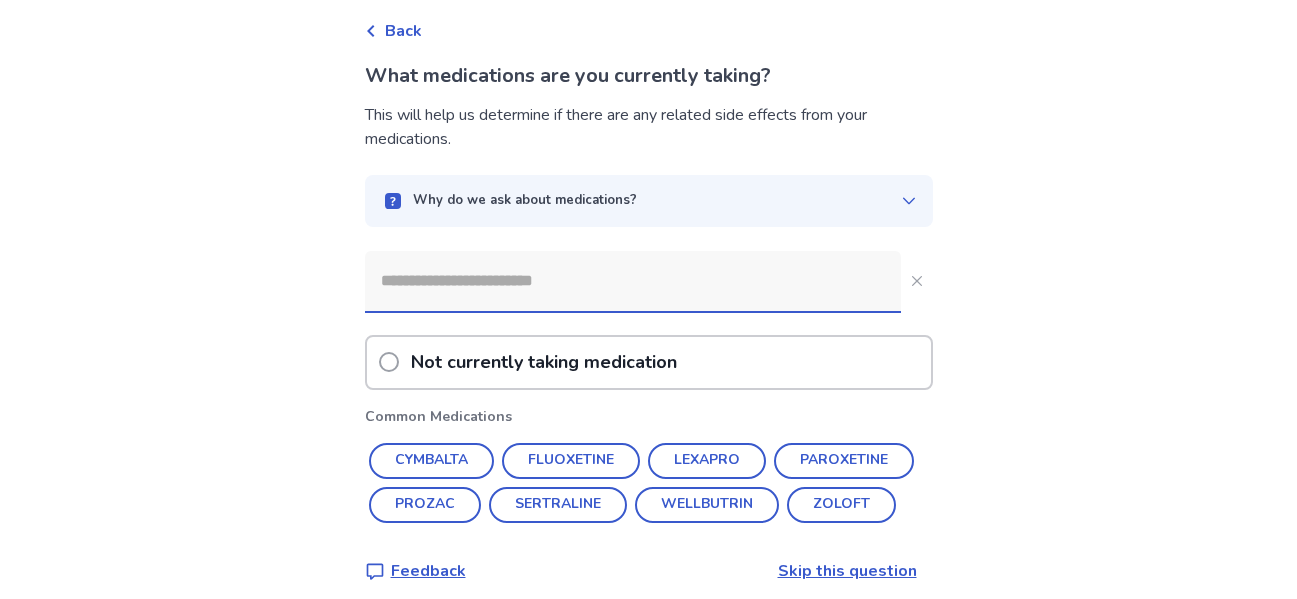 scroll, scrollTop: 111, scrollLeft: 0, axis: vertical 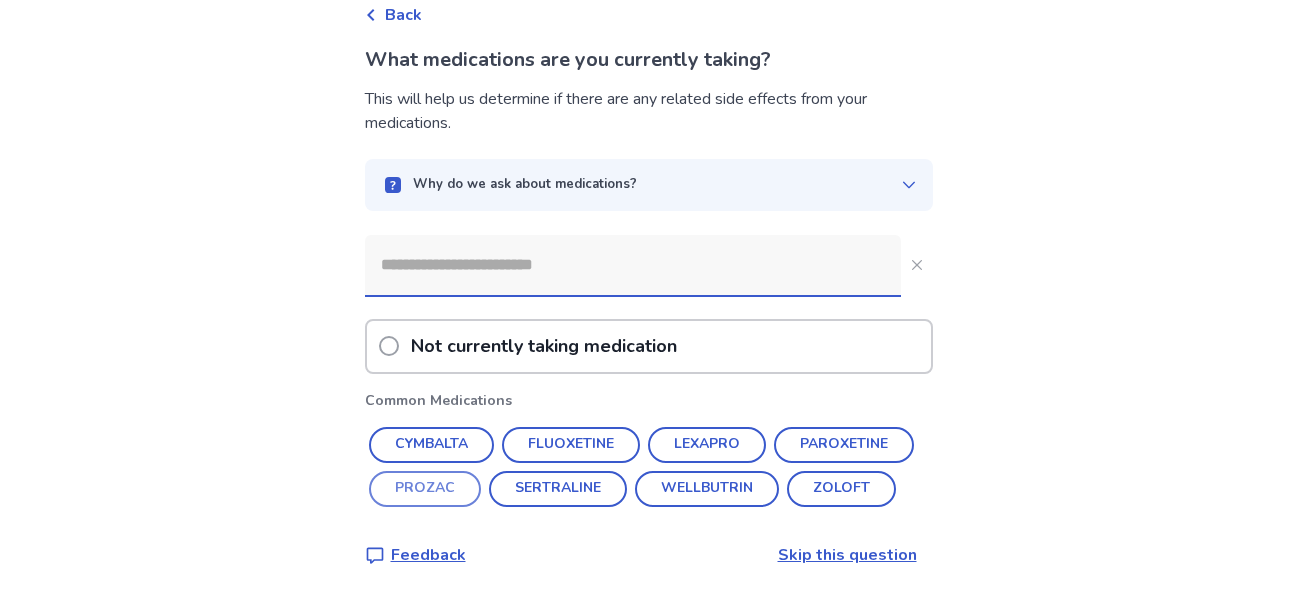 click on "PROZAC" at bounding box center (425, 489) 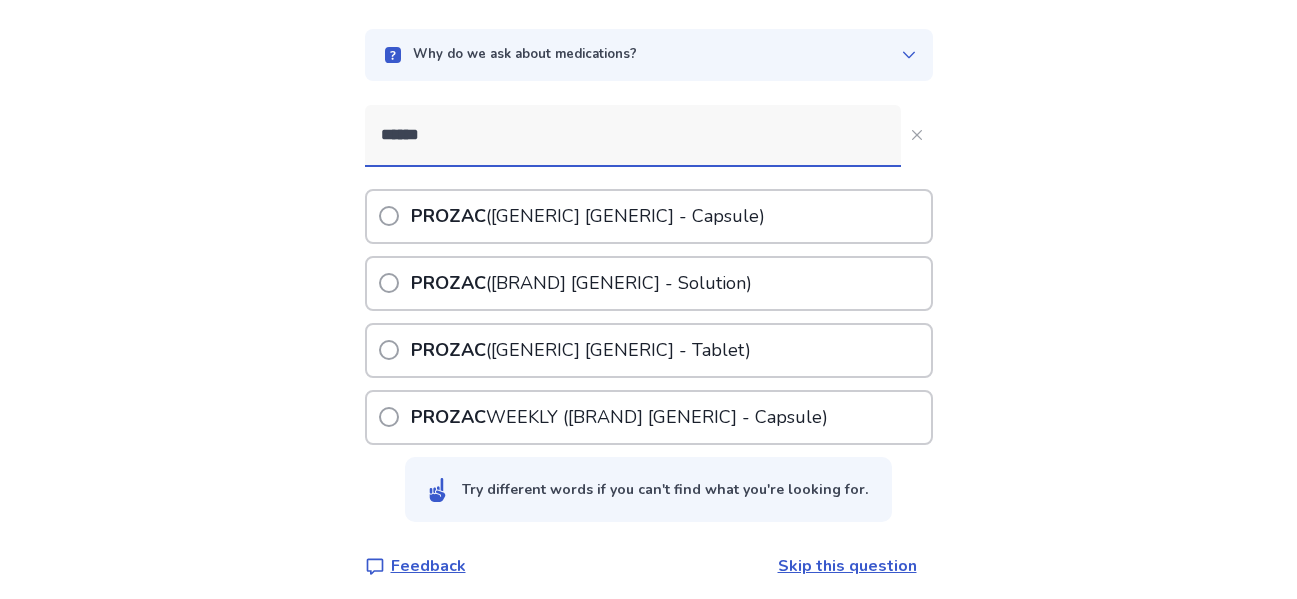 scroll, scrollTop: 238, scrollLeft: 0, axis: vertical 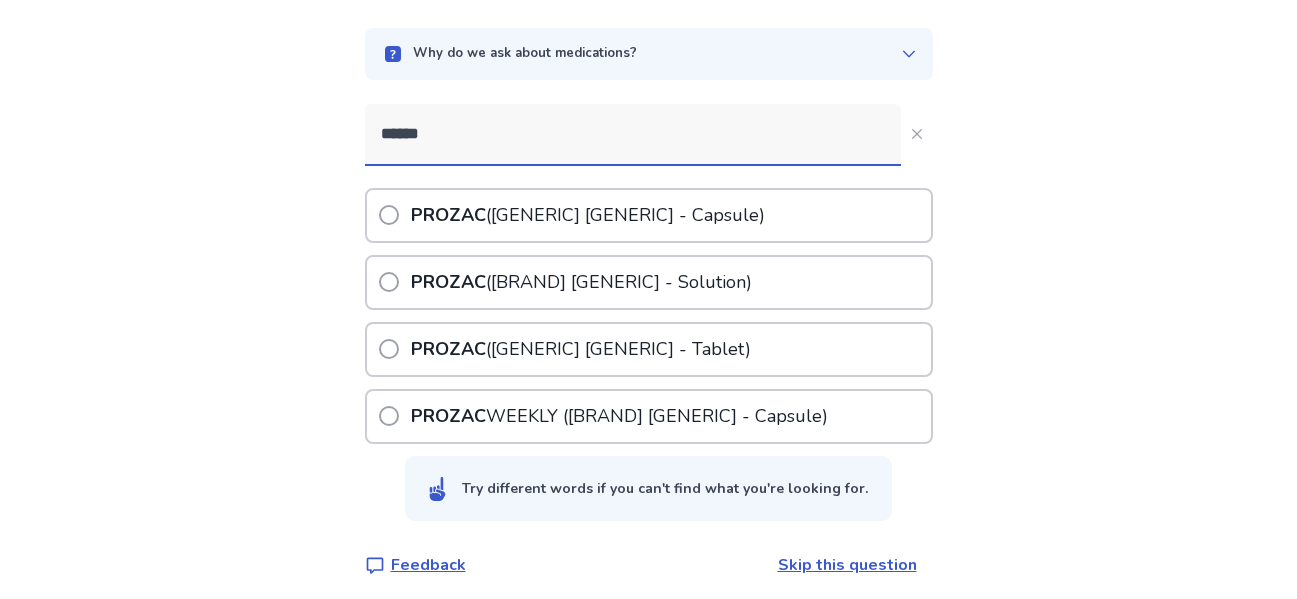 click on "[BRAND]  ([GENERIC] [GENERIC] - Capsule)" at bounding box center [649, 215] 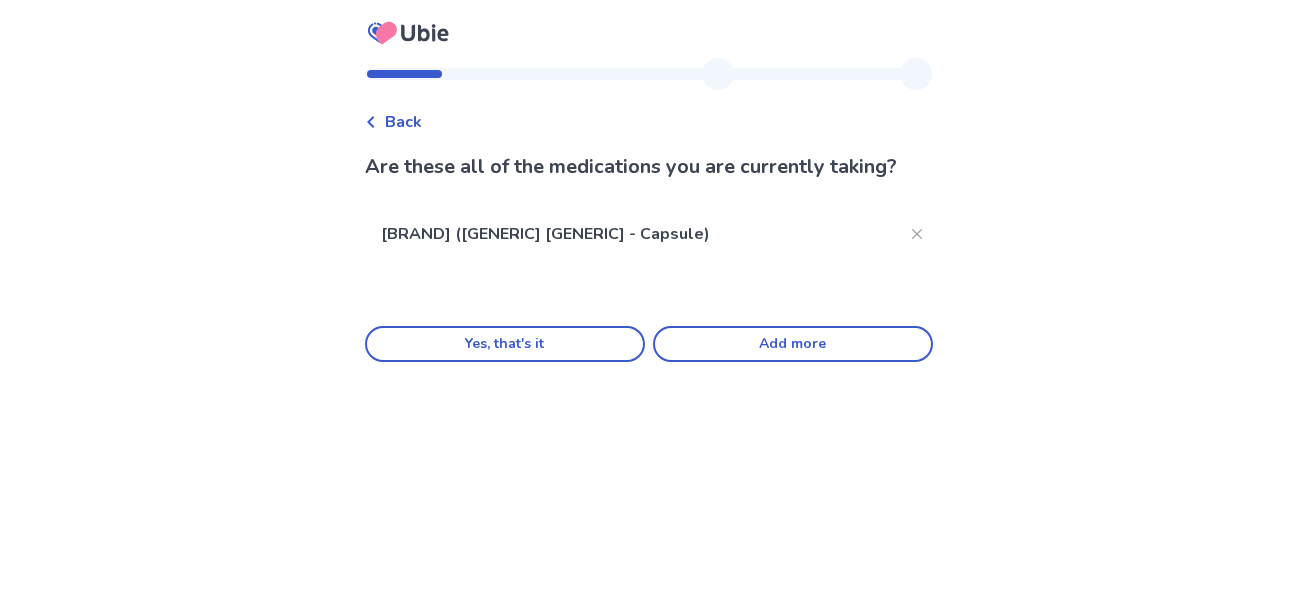 scroll, scrollTop: 0, scrollLeft: 0, axis: both 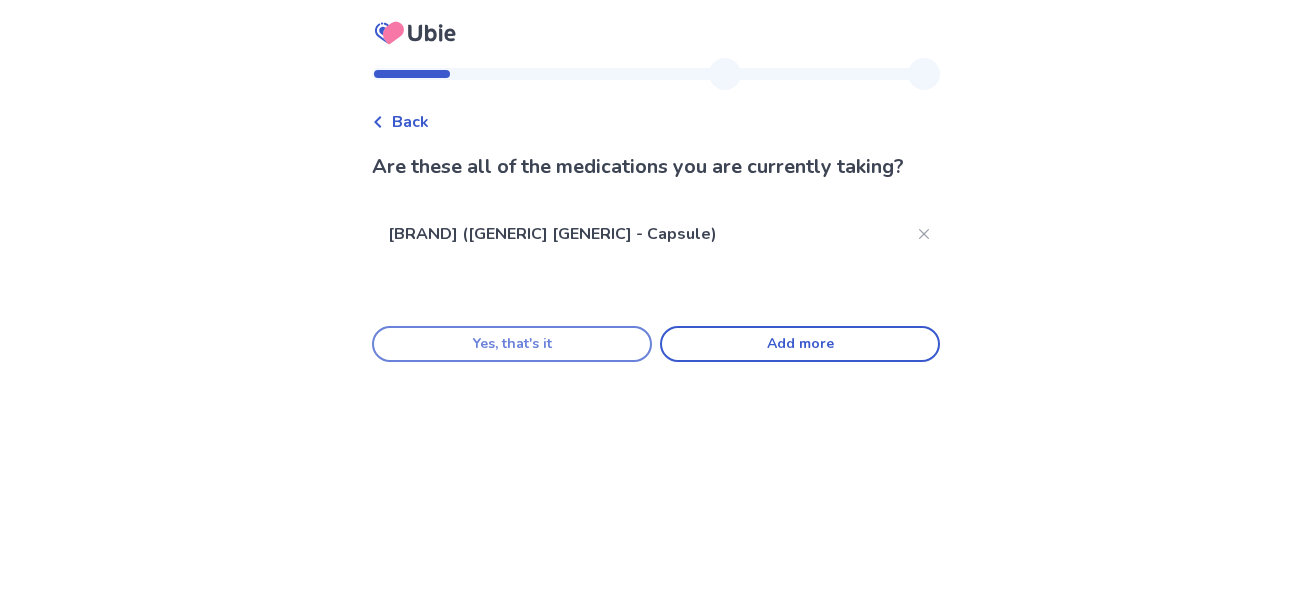 click on "Yes, that's it" at bounding box center (512, 344) 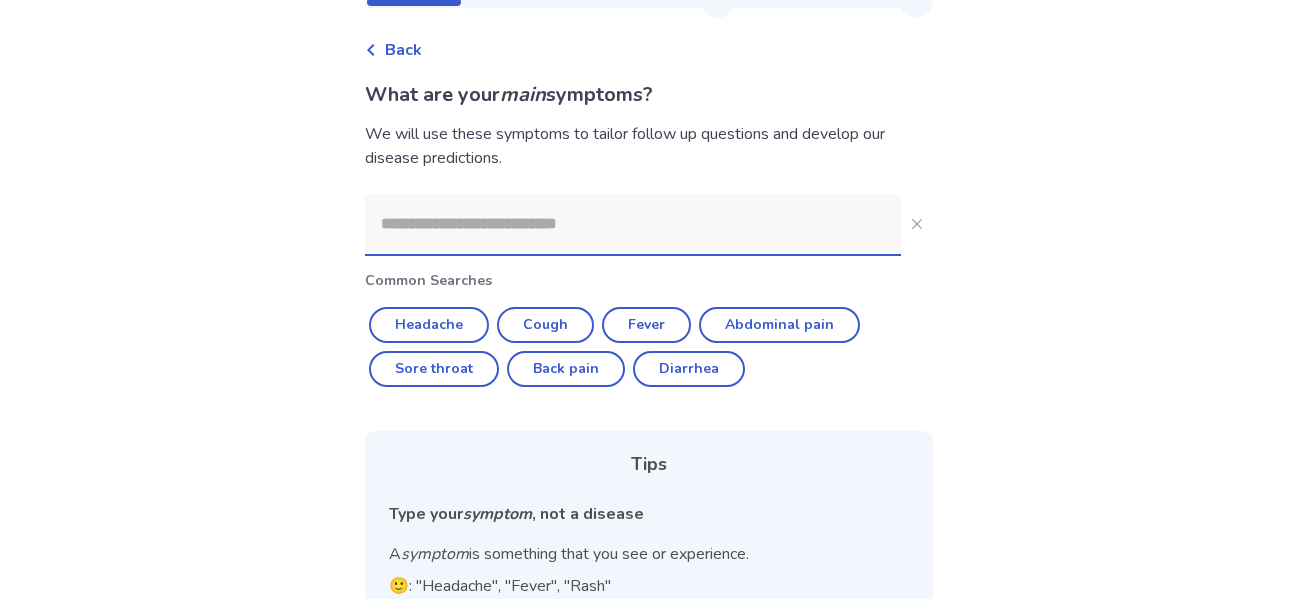 scroll, scrollTop: 73, scrollLeft: 0, axis: vertical 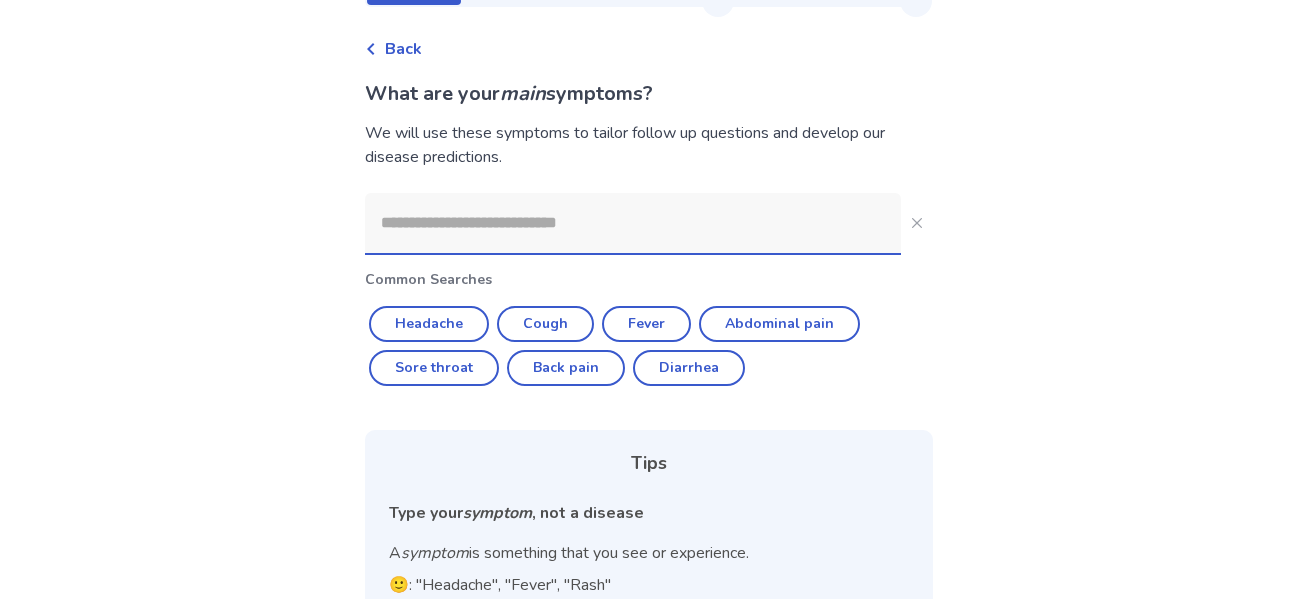 click 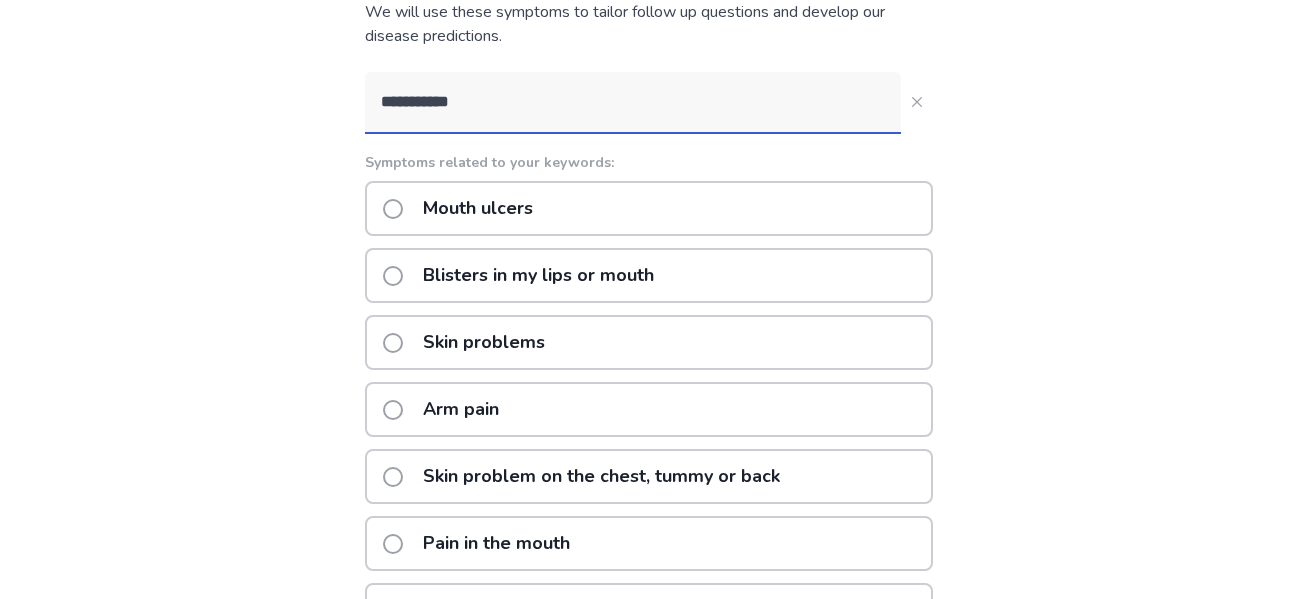 scroll, scrollTop: 195, scrollLeft: 0, axis: vertical 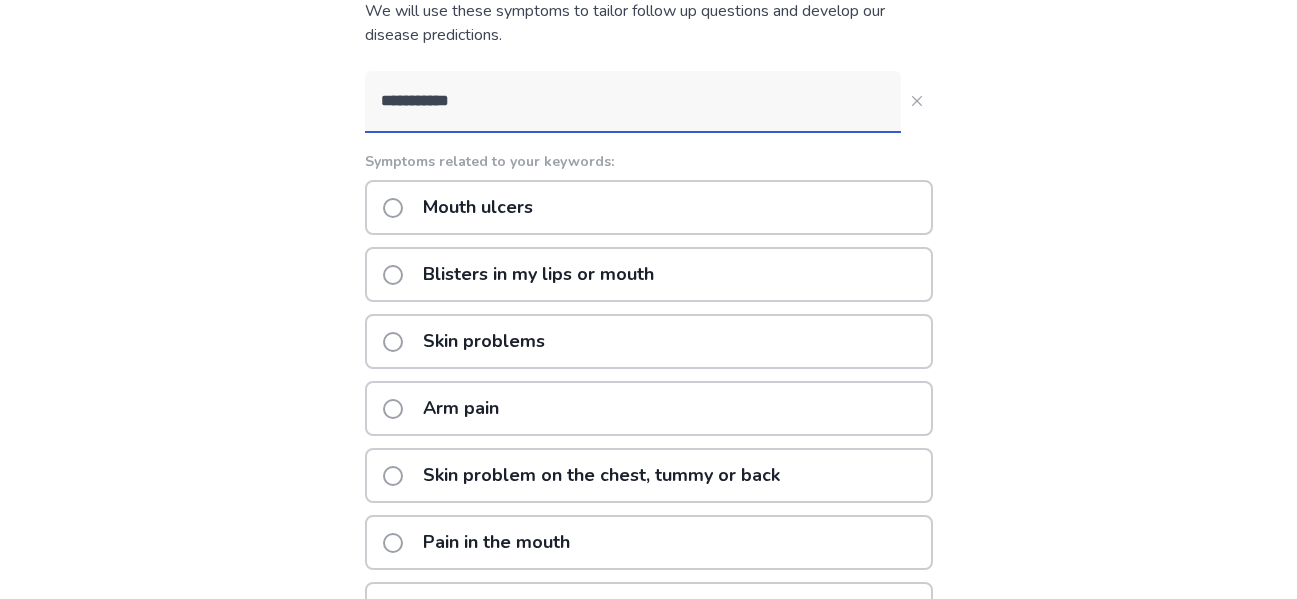 type on "**********" 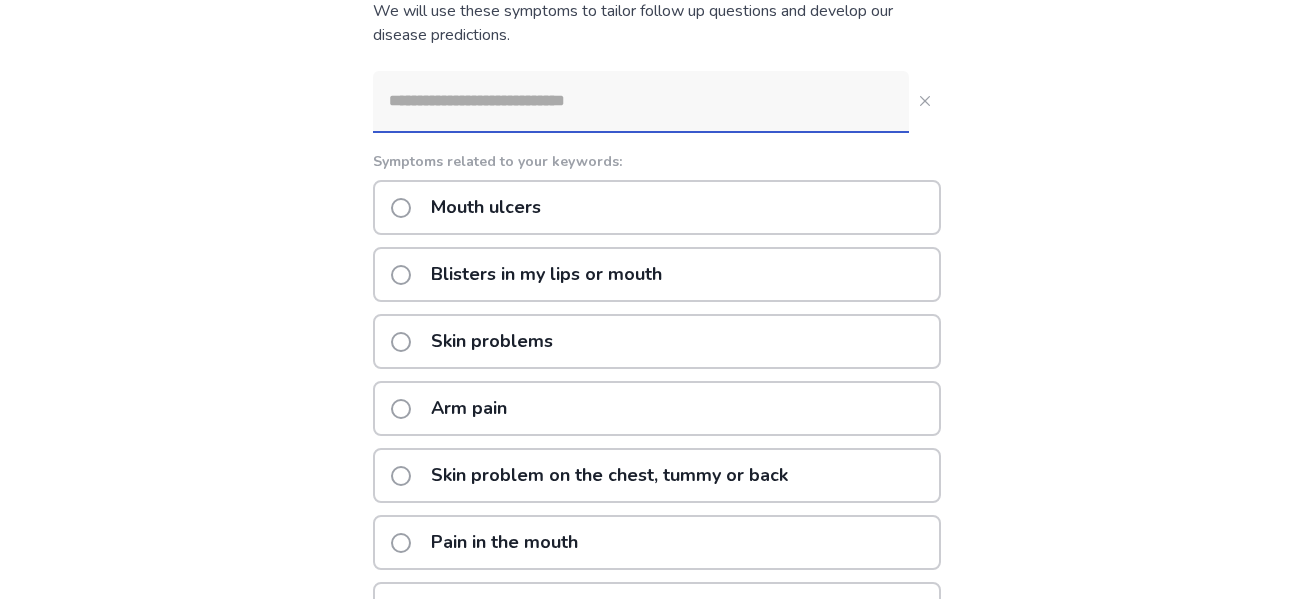 scroll, scrollTop: 0, scrollLeft: 0, axis: both 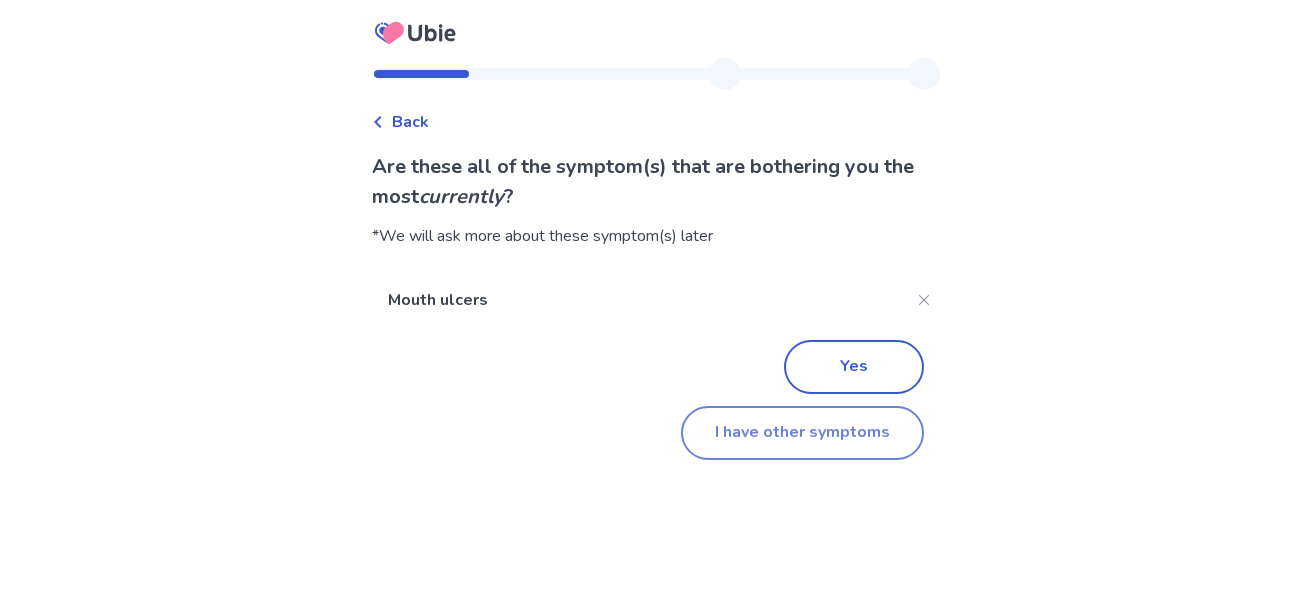 click on "I have other symptoms" 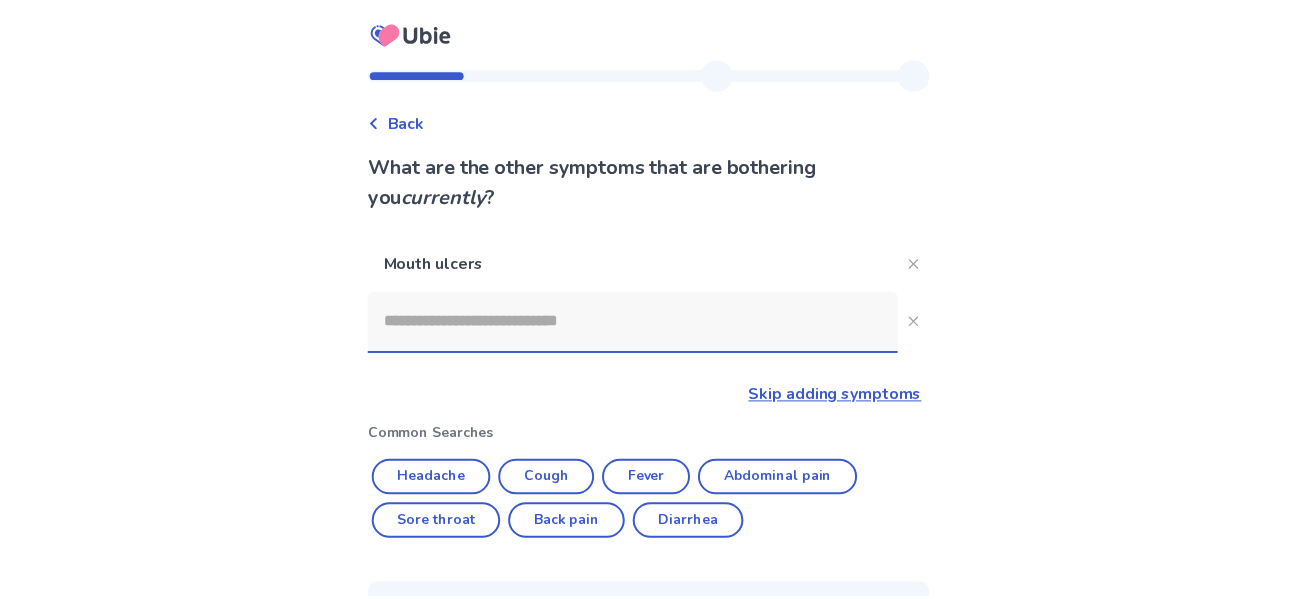 scroll, scrollTop: 195, scrollLeft: 0, axis: vertical 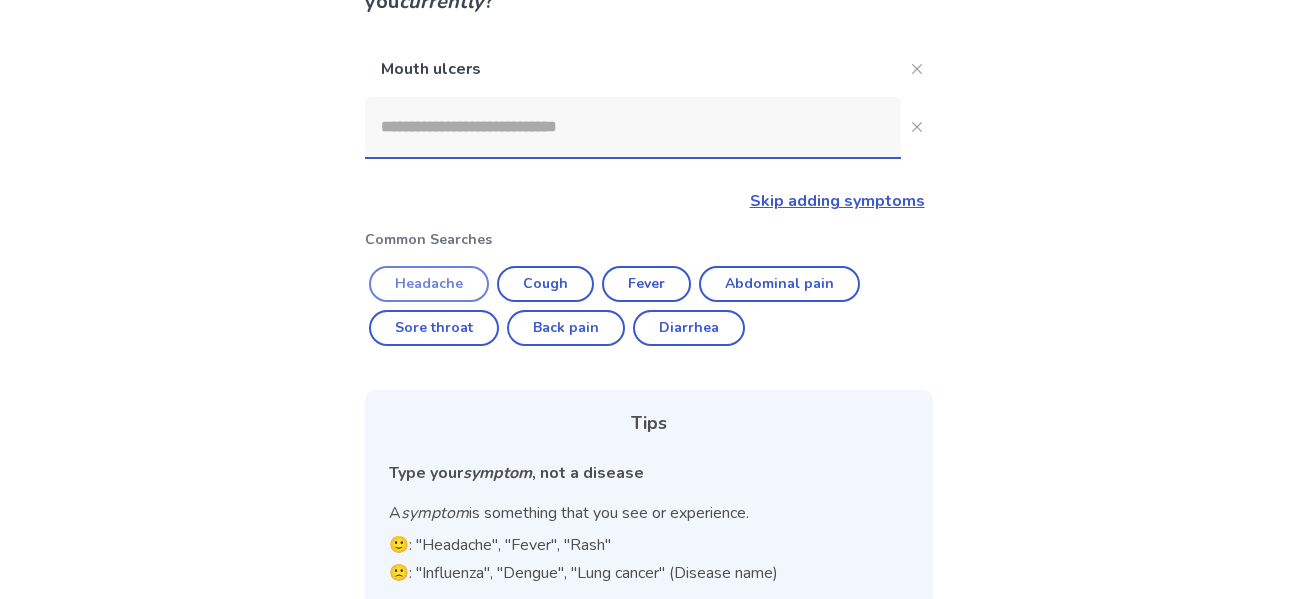 click on "Headache" 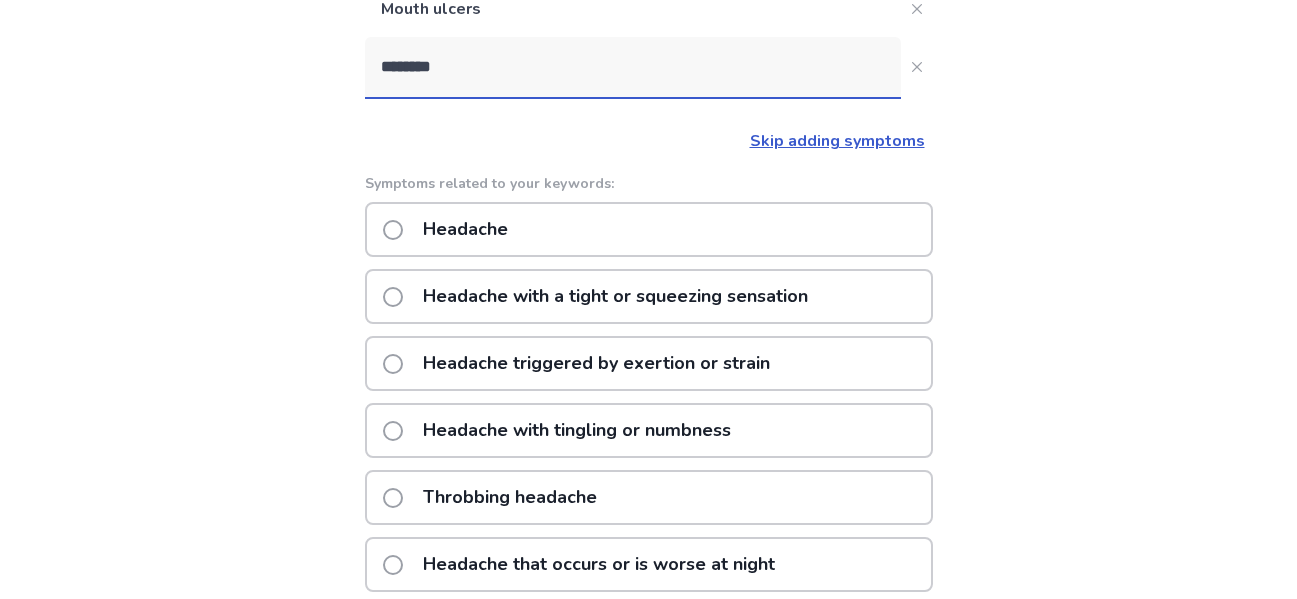scroll, scrollTop: 256, scrollLeft: 0, axis: vertical 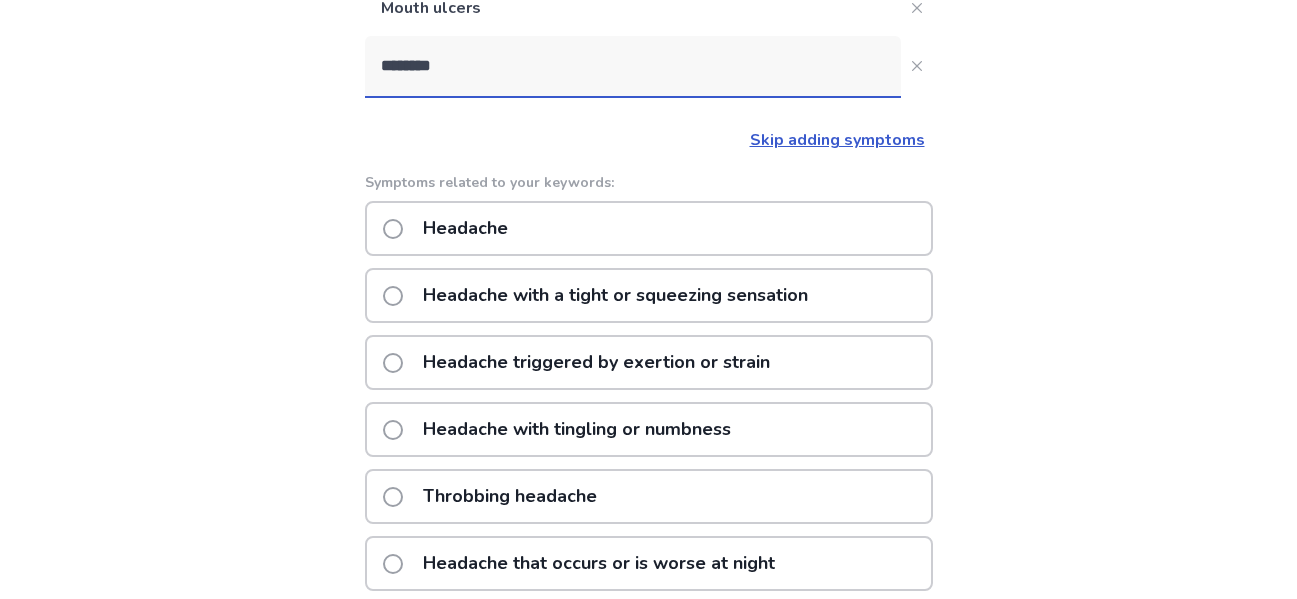click on "Headache" 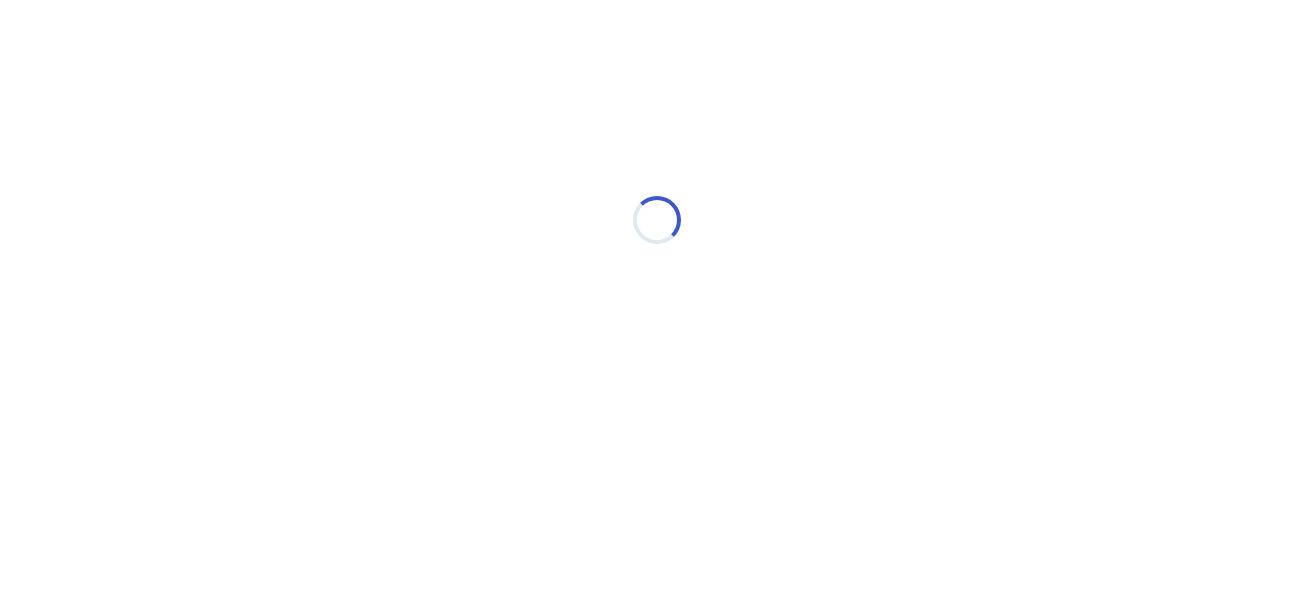 scroll, scrollTop: 0, scrollLeft: 0, axis: both 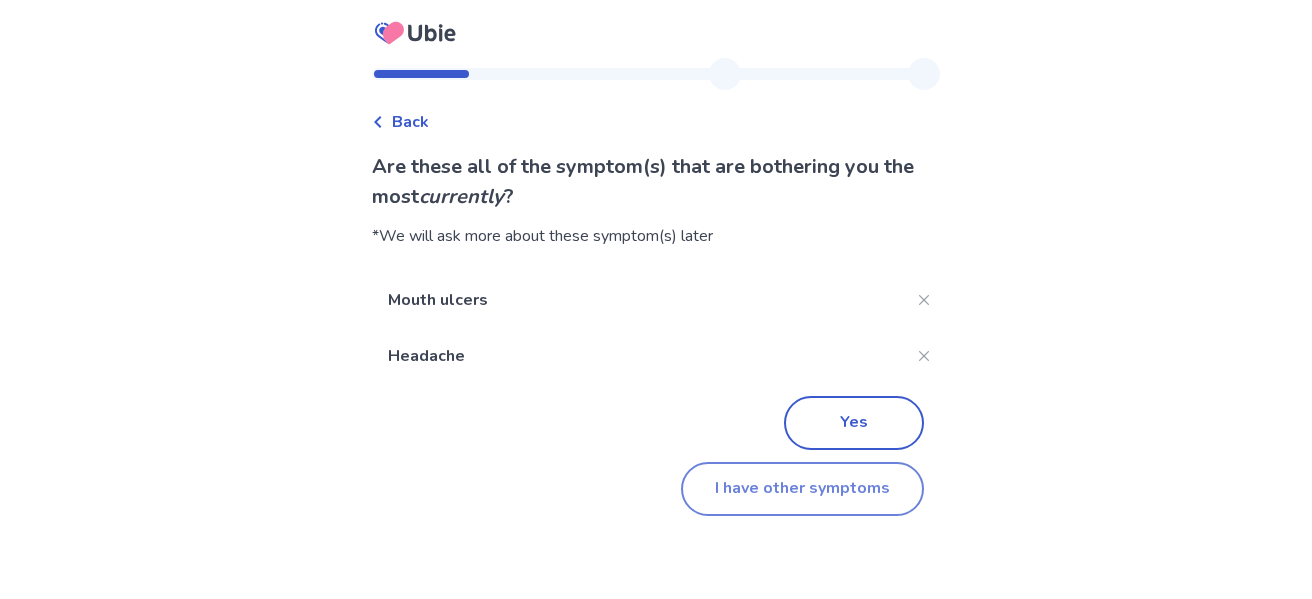 click on "I have other symptoms" 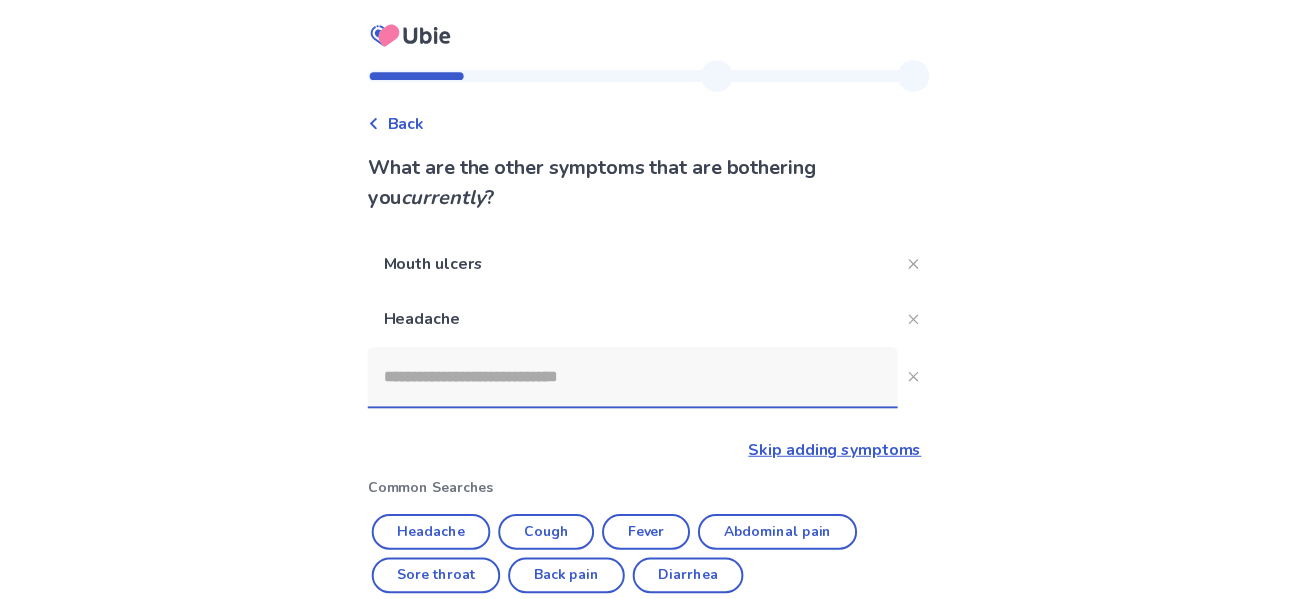 scroll, scrollTop: 256, scrollLeft: 0, axis: vertical 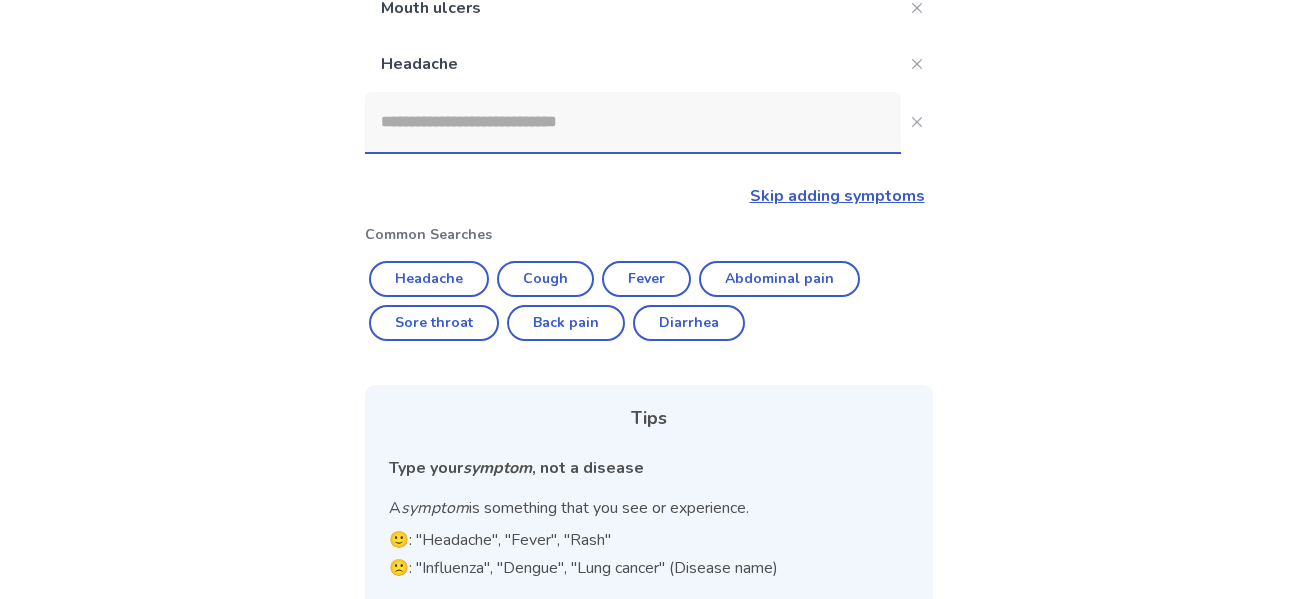 click 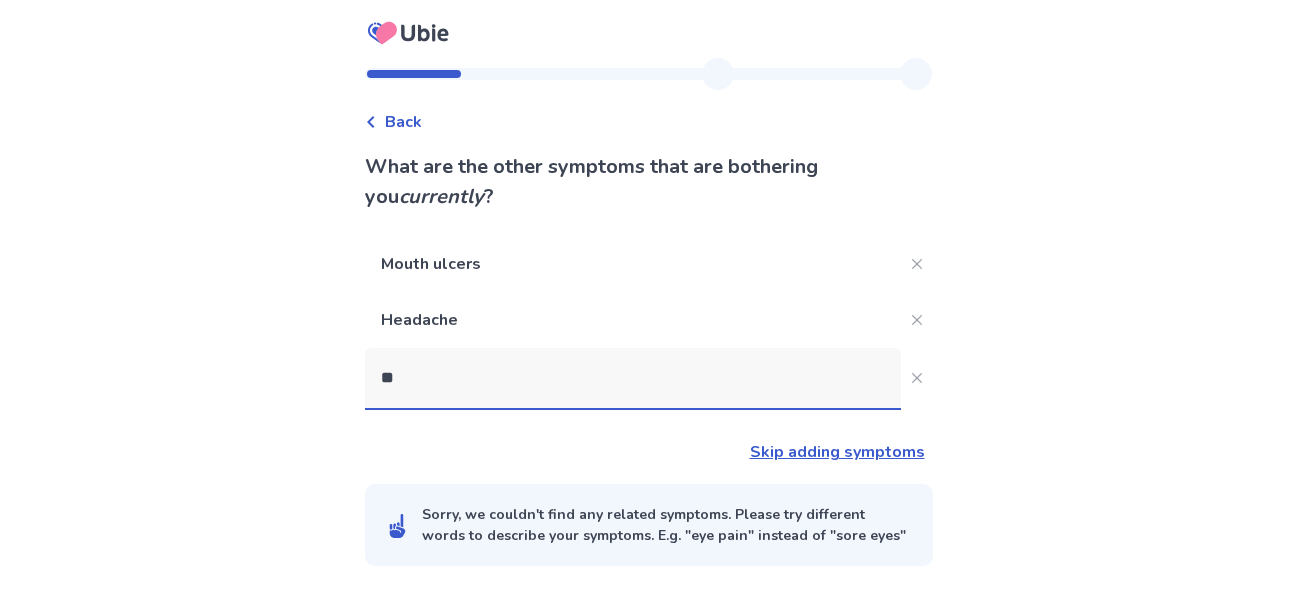 scroll, scrollTop: 12, scrollLeft: 0, axis: vertical 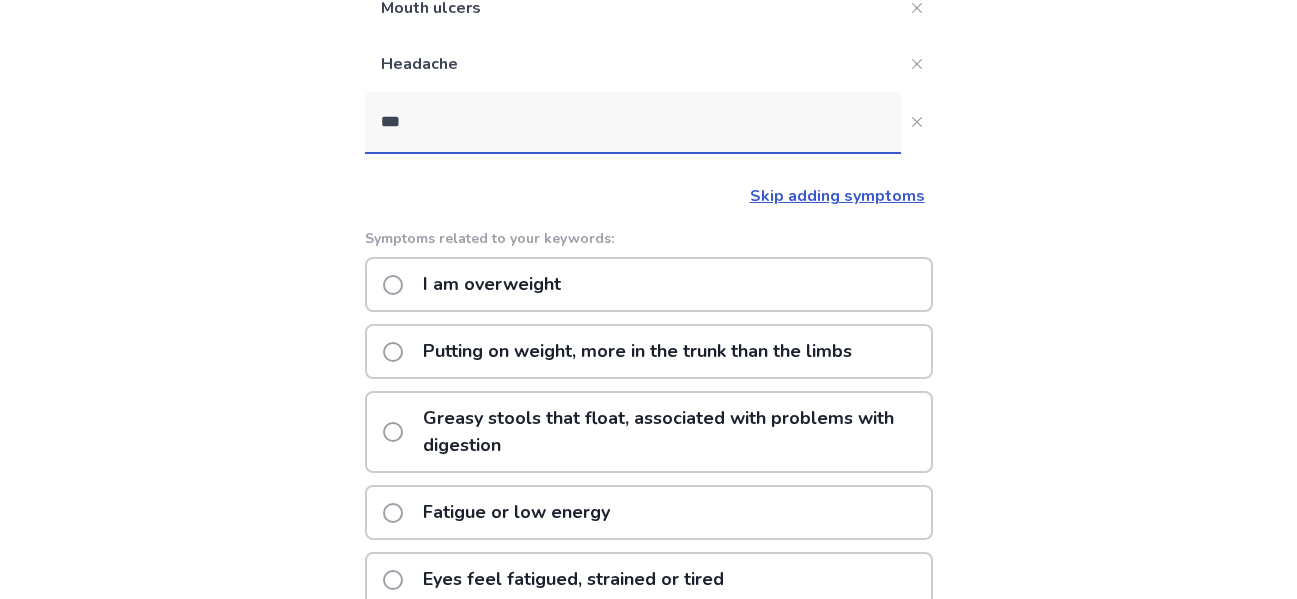 click on "Fatigue or low energy" 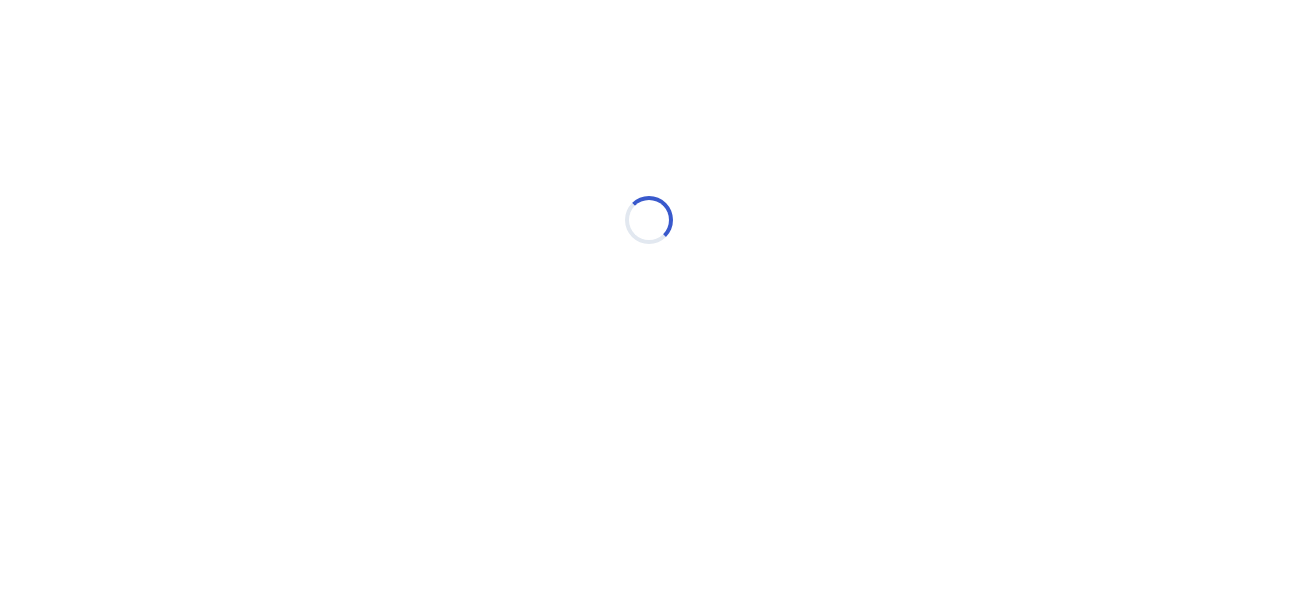 scroll, scrollTop: 0, scrollLeft: 0, axis: both 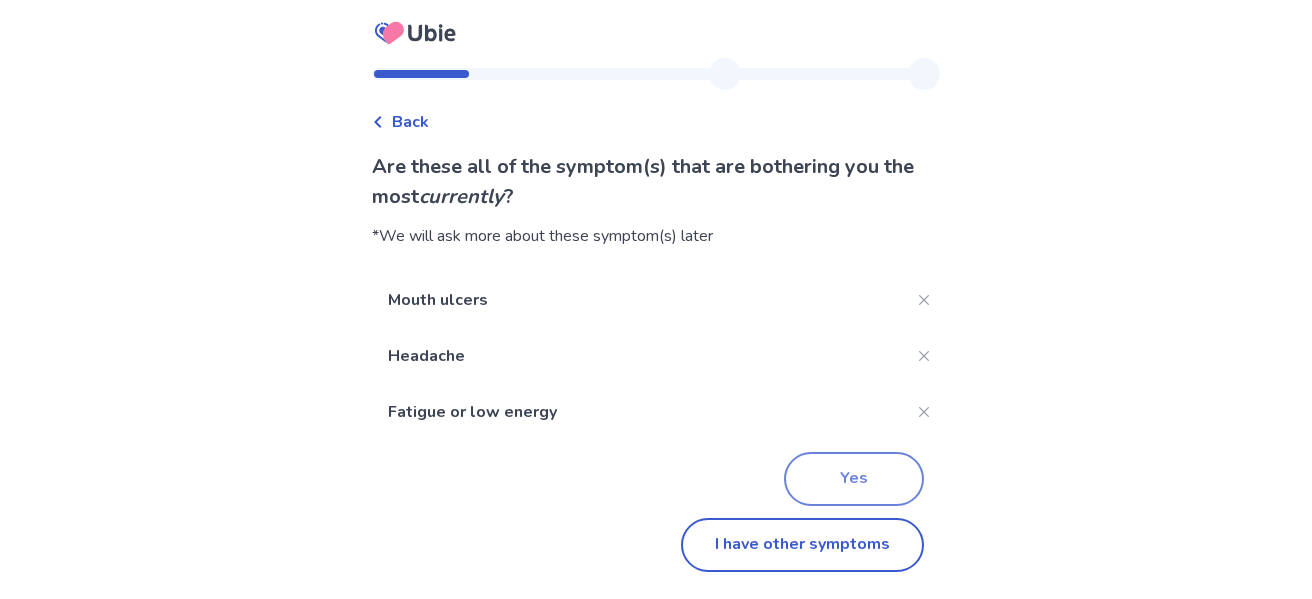 click on "Yes" 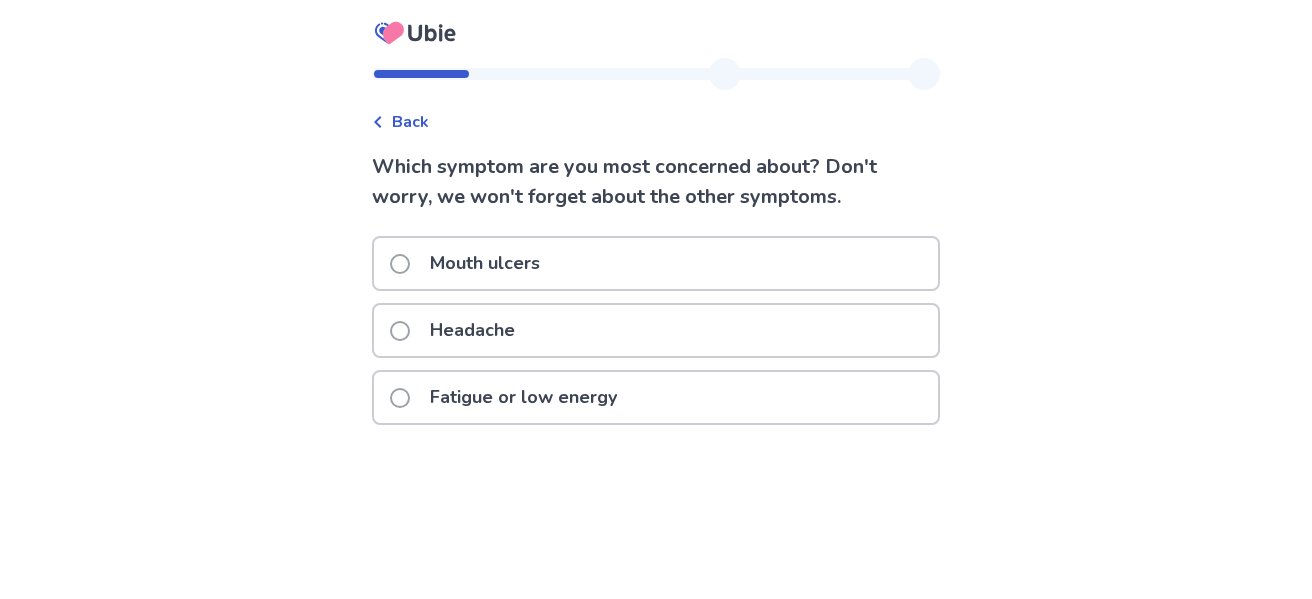 click on "Fatigue or low energy" 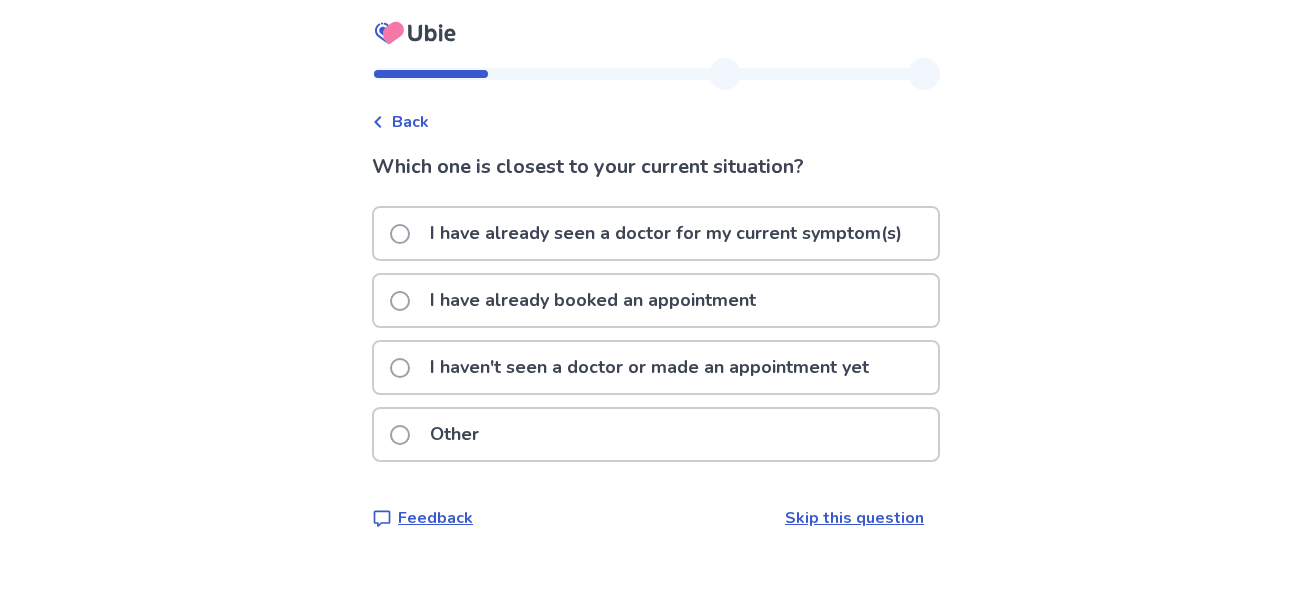 click on "I haven't seen a doctor or made an appointment yet" at bounding box center [649, 367] 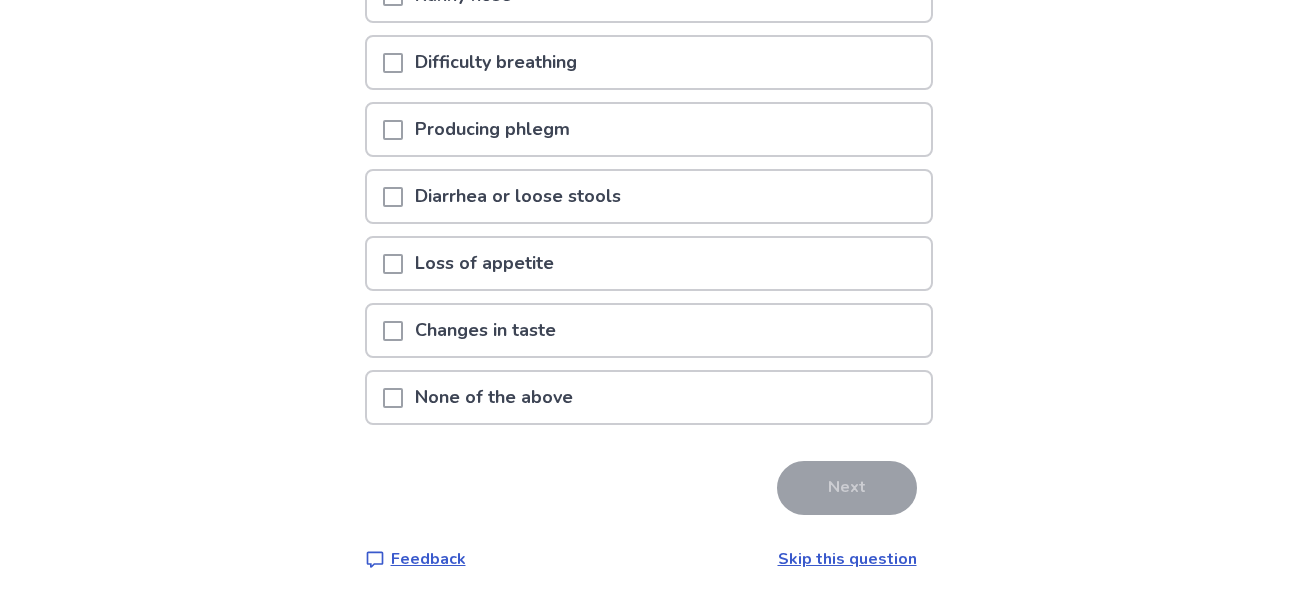 scroll, scrollTop: 506, scrollLeft: 0, axis: vertical 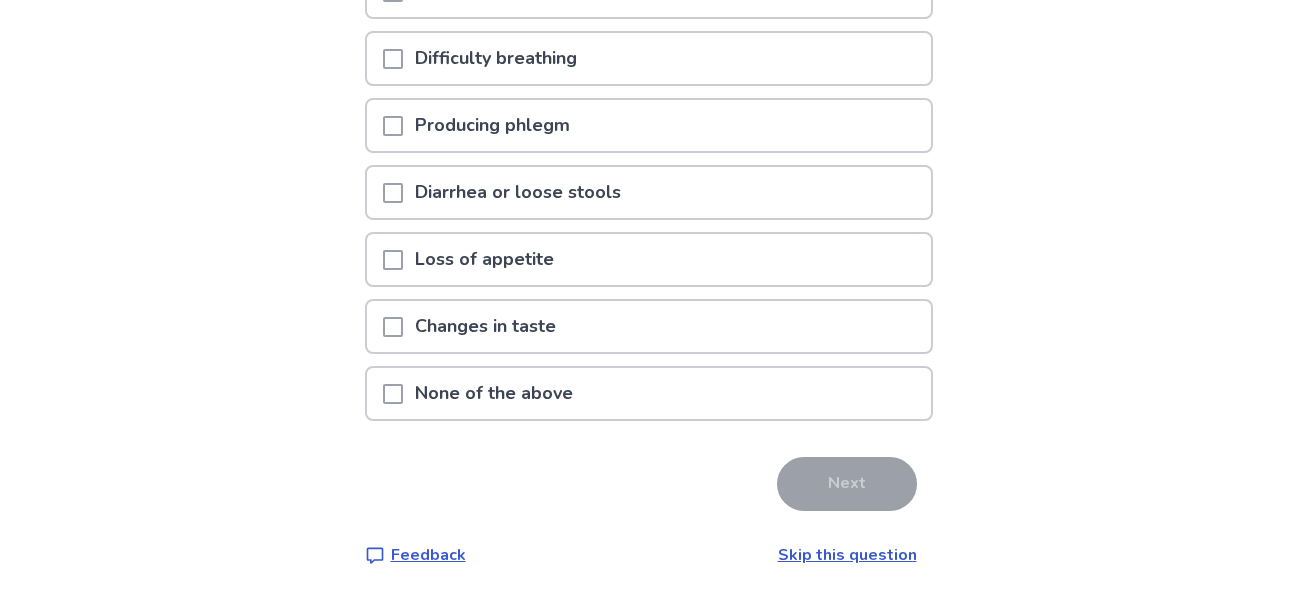 click on "None of the above" at bounding box center (649, 393) 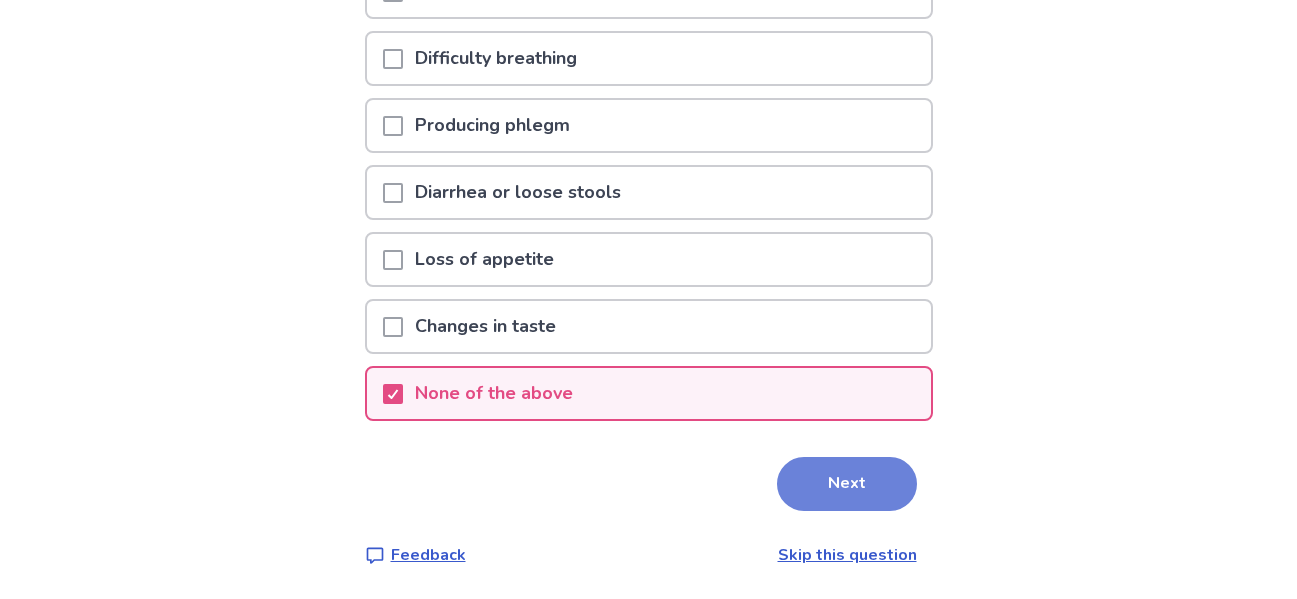 click on "Next" at bounding box center (847, 484) 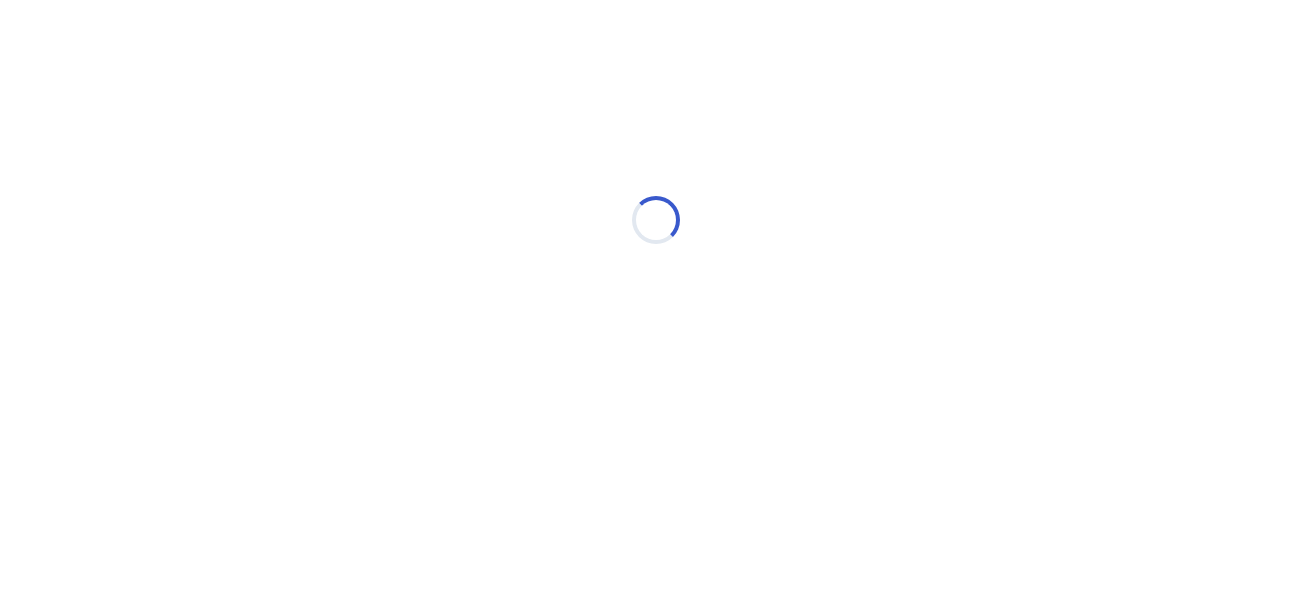 select on "*" 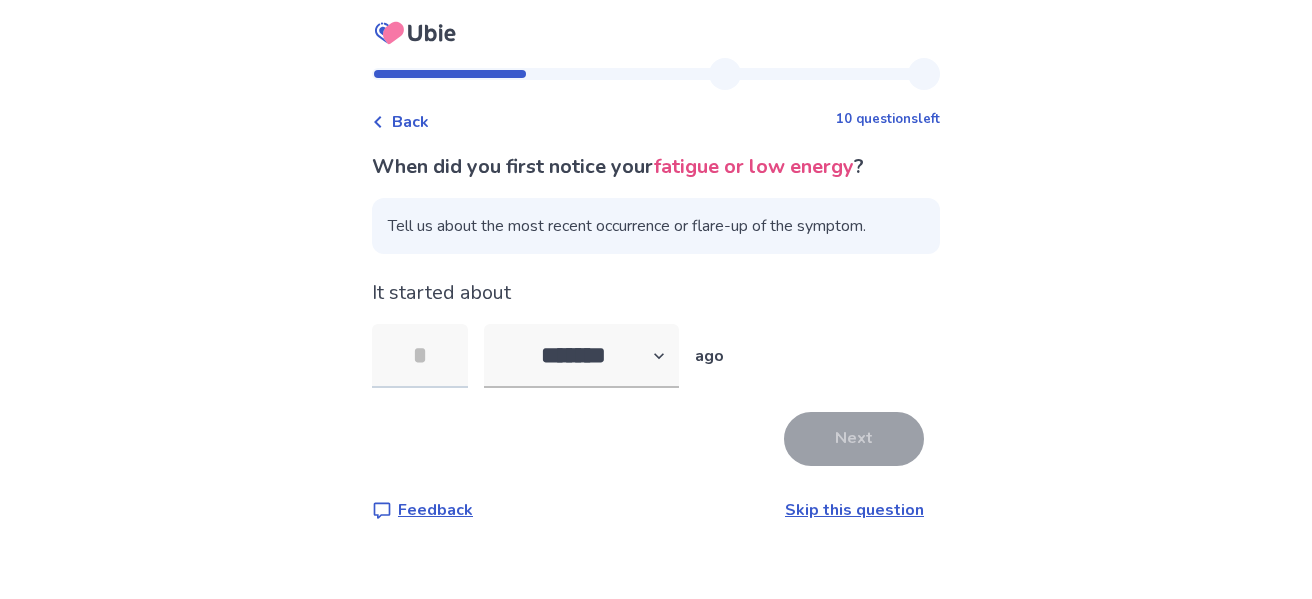 click at bounding box center (420, 356) 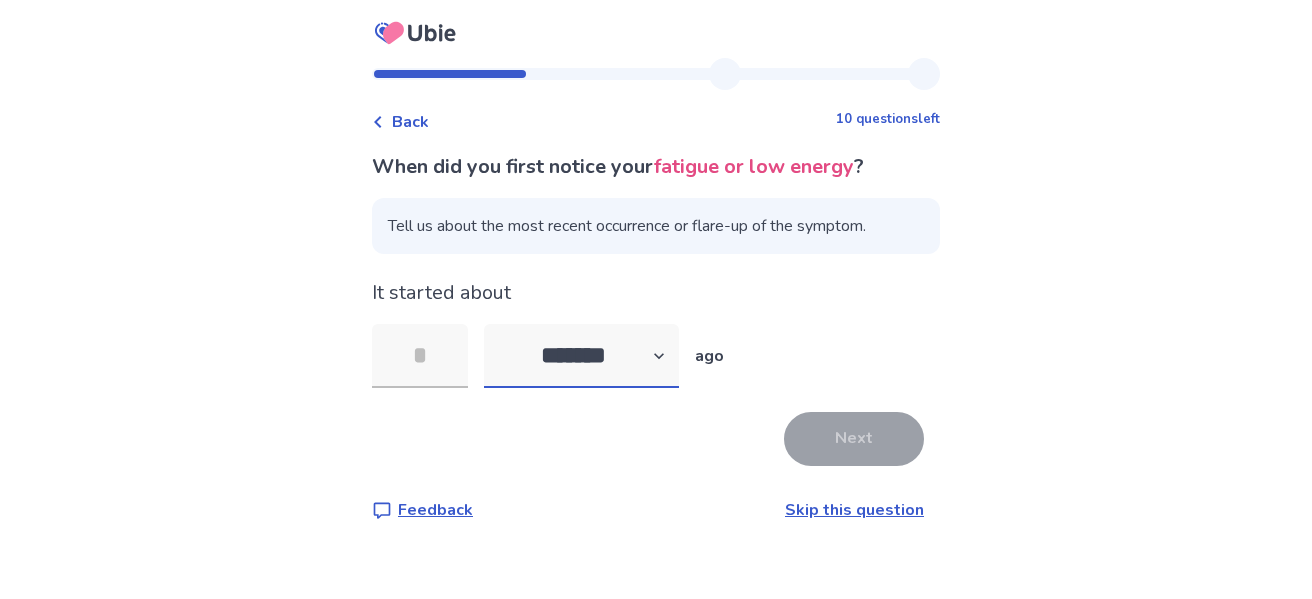 click on "******* ****** ******* ******** *******" at bounding box center (581, 356) 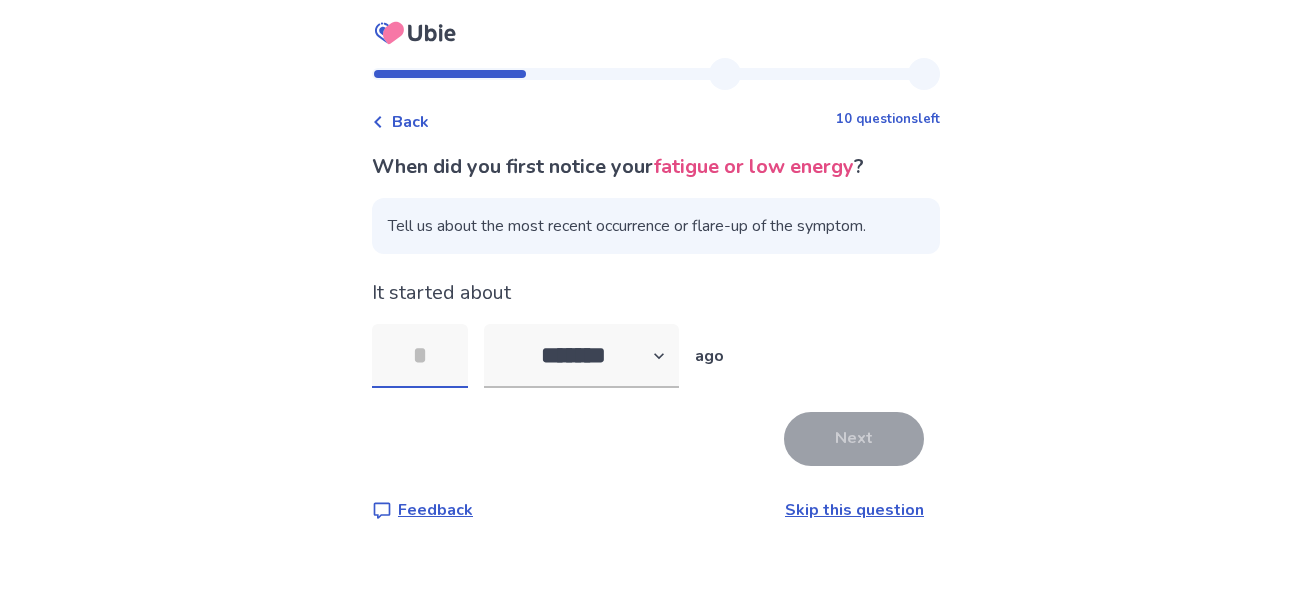 click at bounding box center (420, 356) 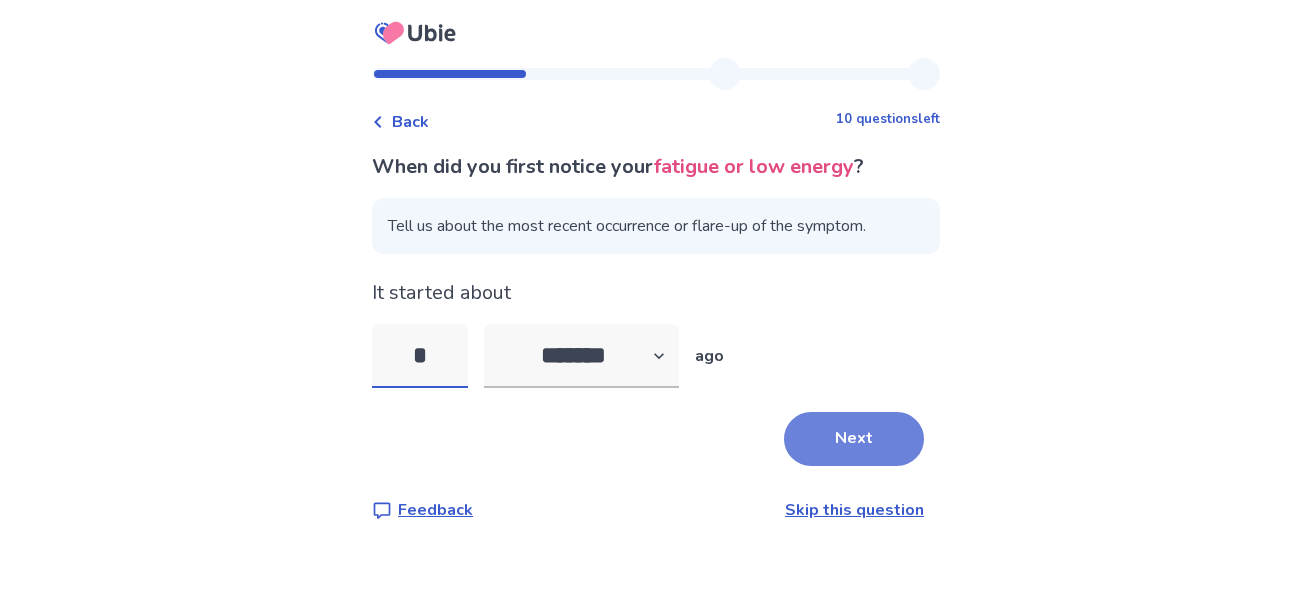 type on "*" 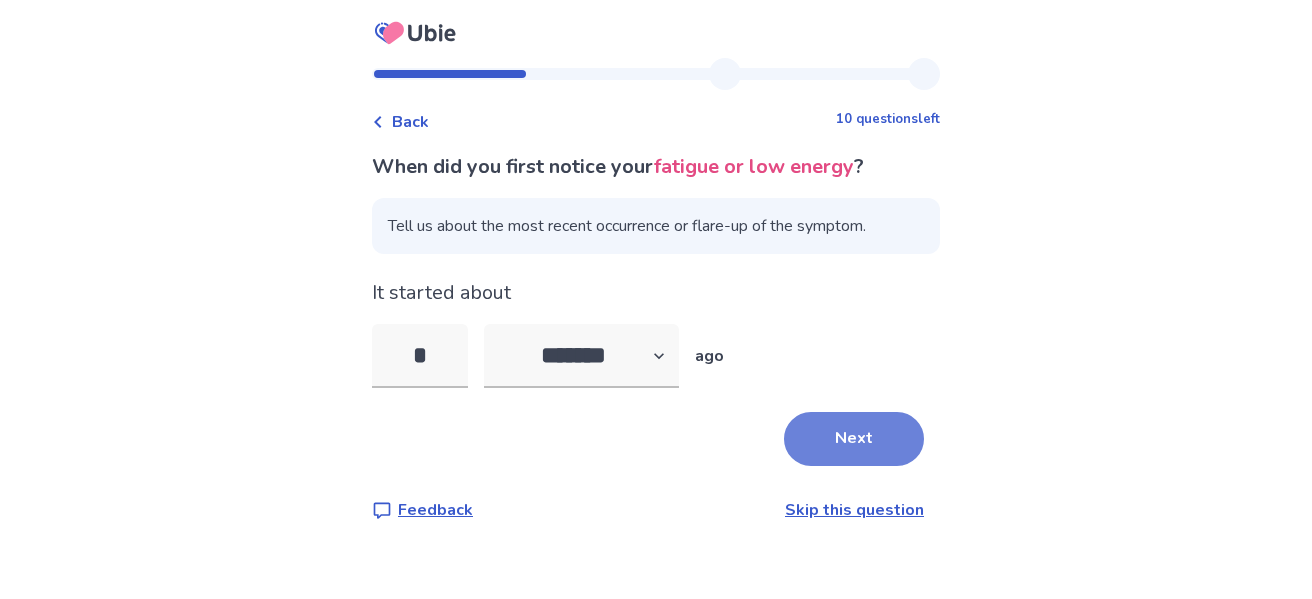 click on "Next" at bounding box center (854, 439) 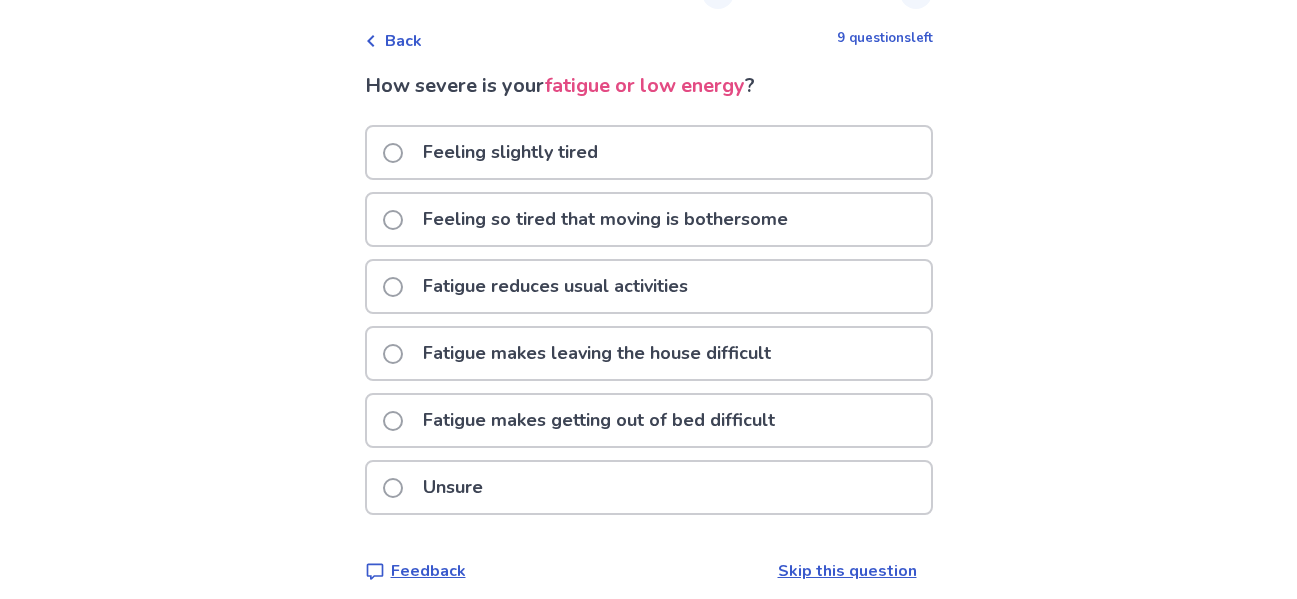scroll, scrollTop: 97, scrollLeft: 0, axis: vertical 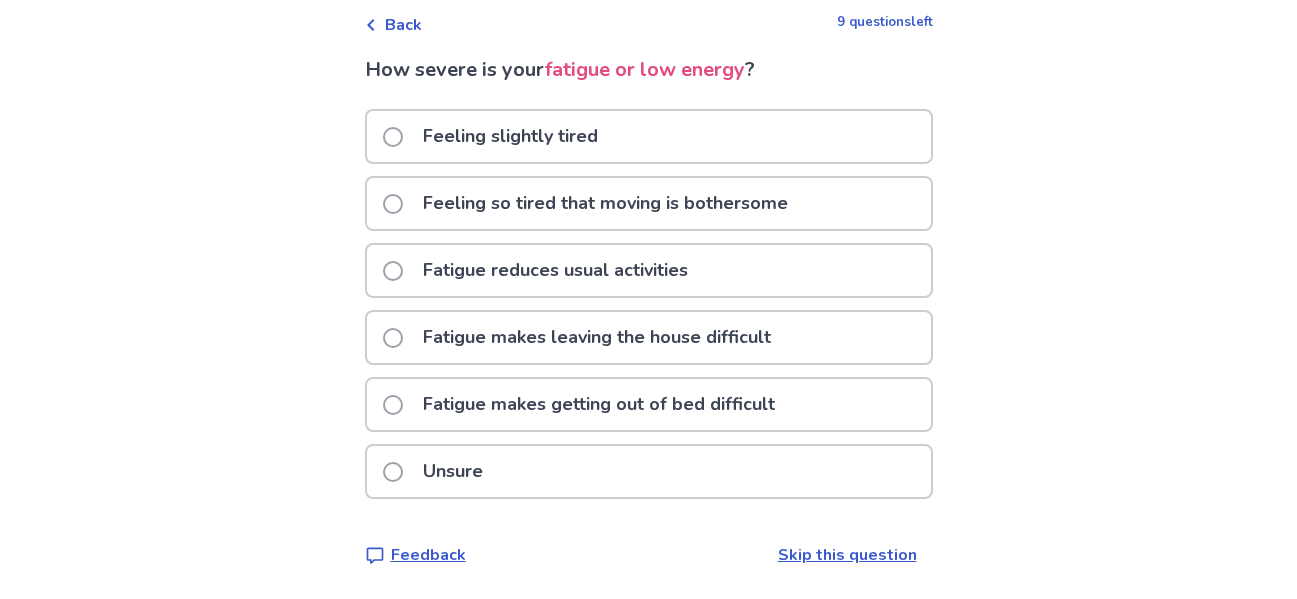 click on "Feeling so tired that moving is bothersome" at bounding box center [605, 203] 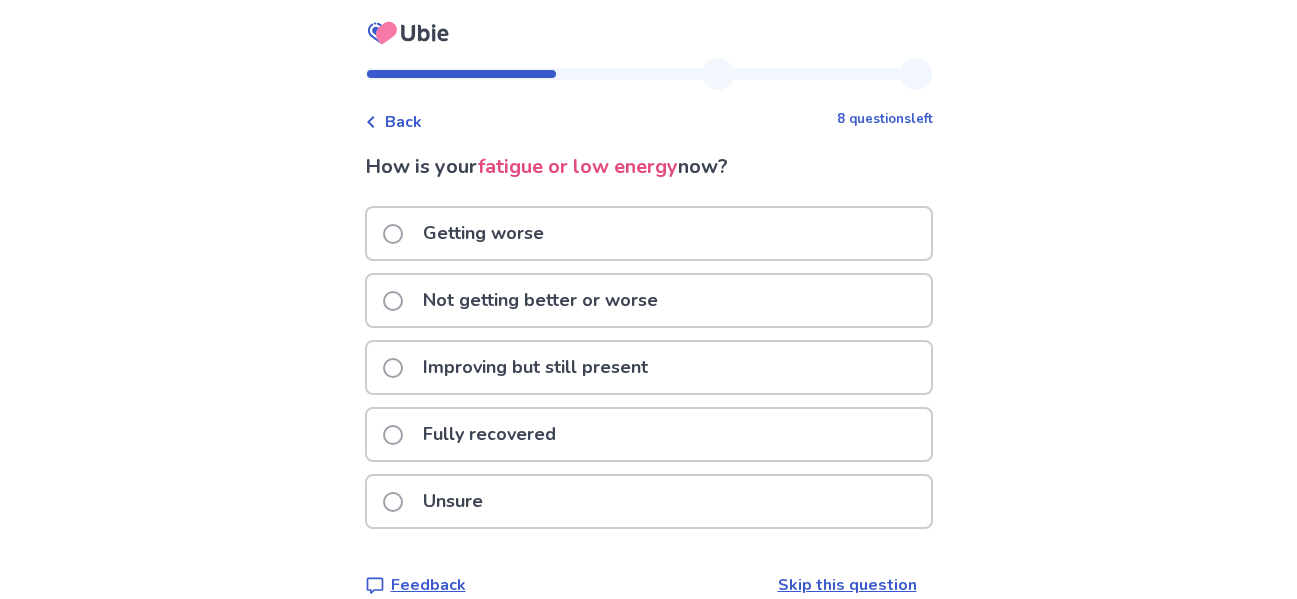 click on "Not getting better or worse" at bounding box center [649, 300] 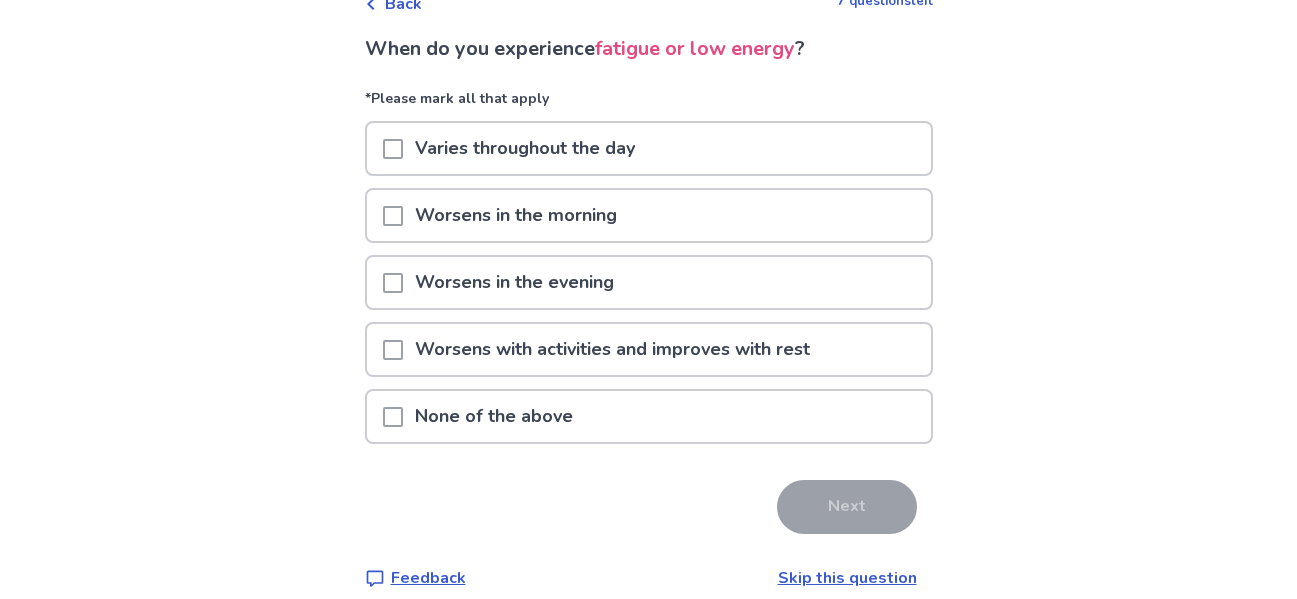 scroll, scrollTop: 119, scrollLeft: 0, axis: vertical 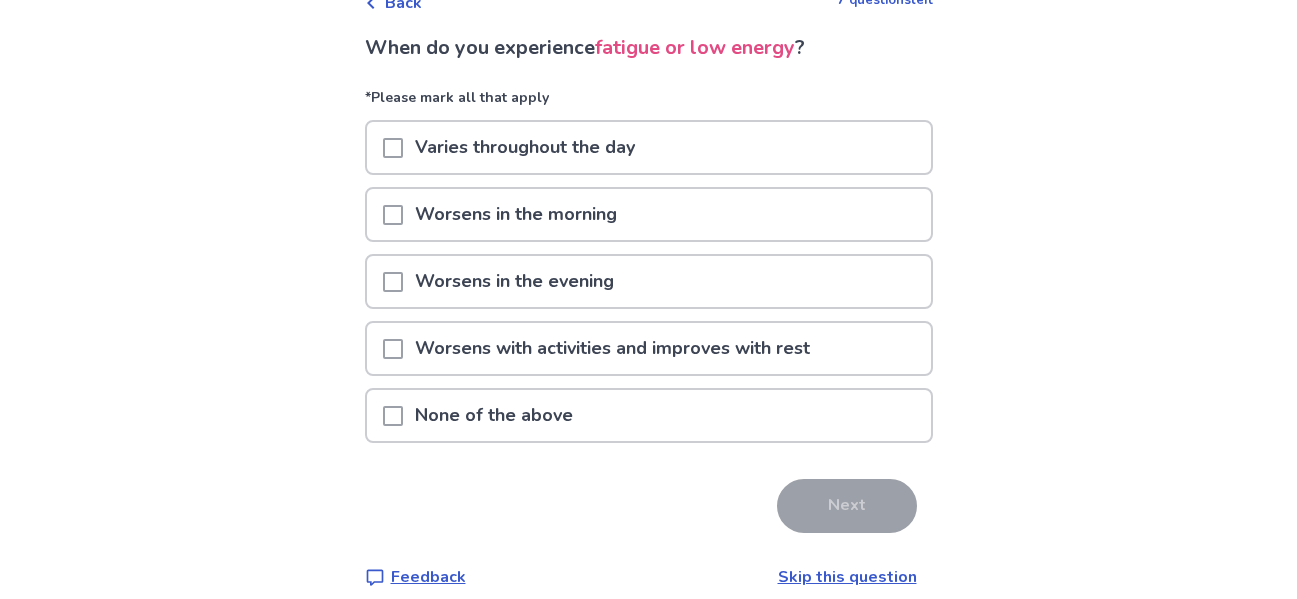 click on "Varies throughout the day" at bounding box center [649, 147] 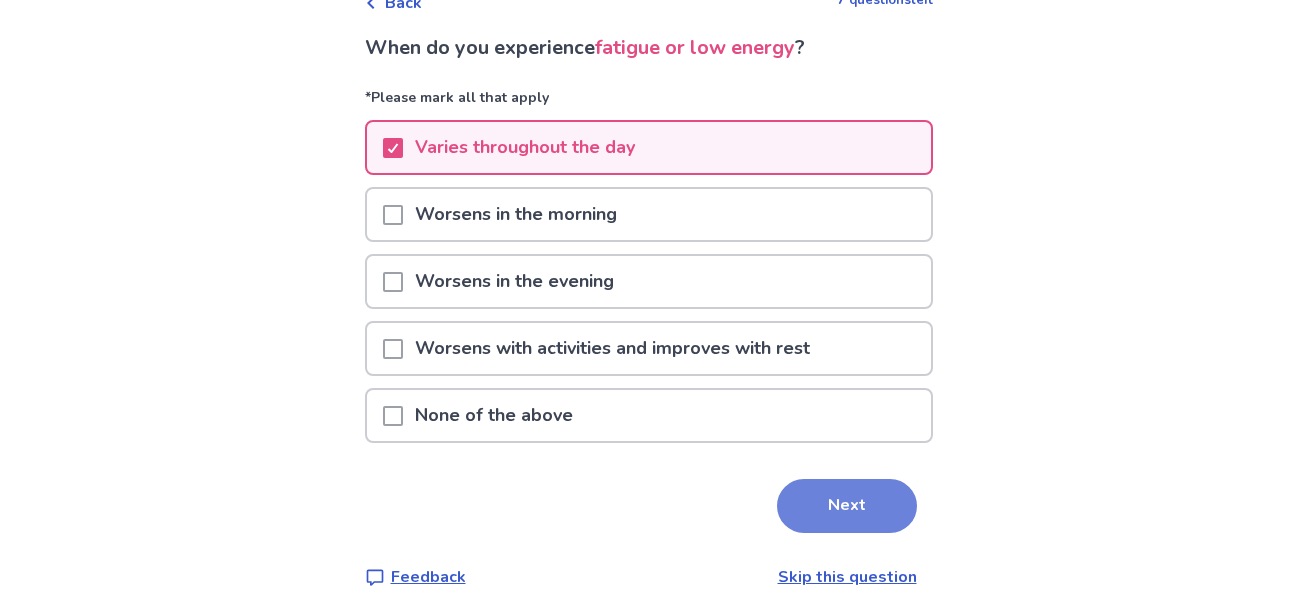 click on "Next" at bounding box center (847, 506) 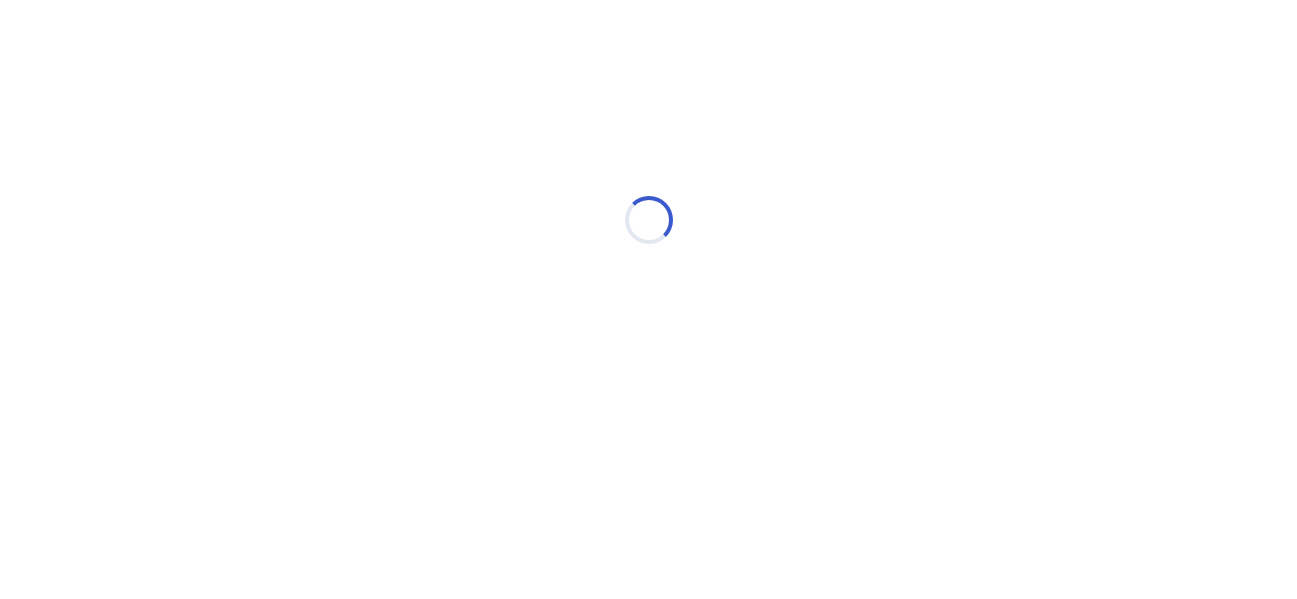 scroll, scrollTop: 0, scrollLeft: 0, axis: both 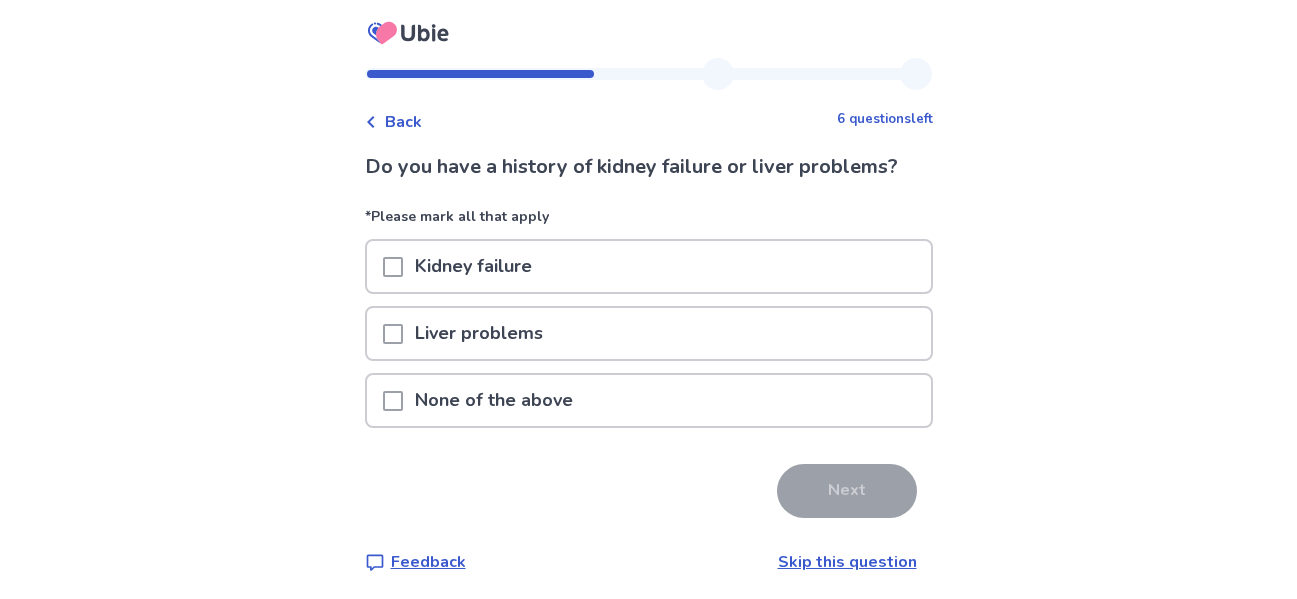 click on "None of the above" at bounding box center (494, 400) 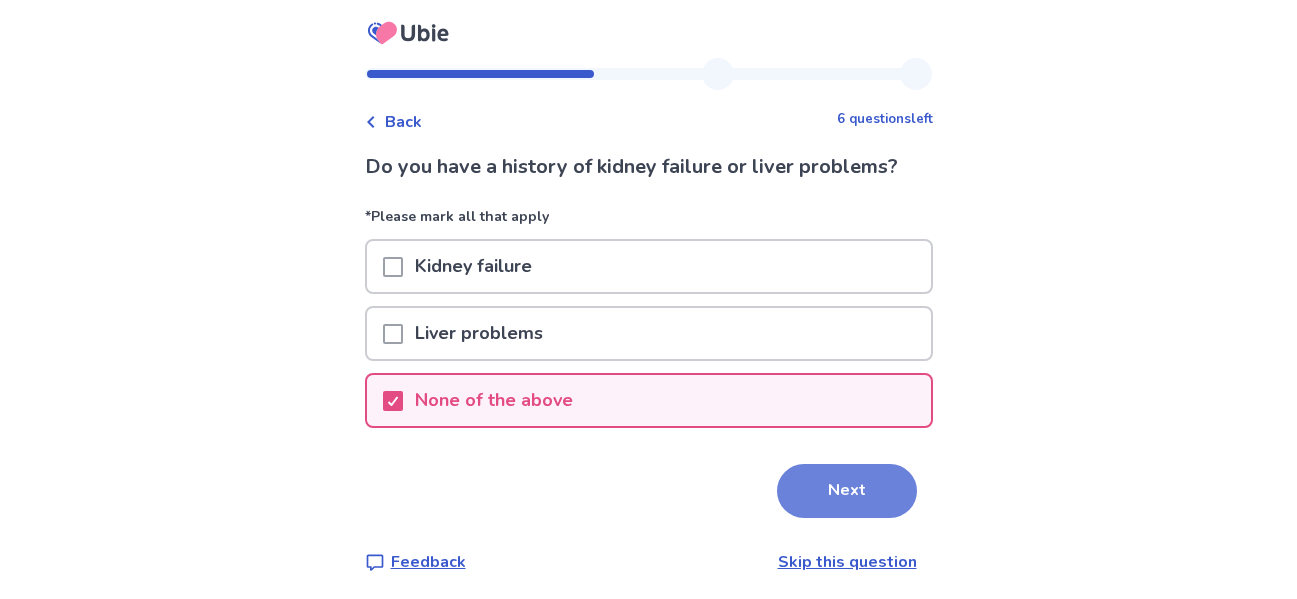 click on "Next" at bounding box center (847, 491) 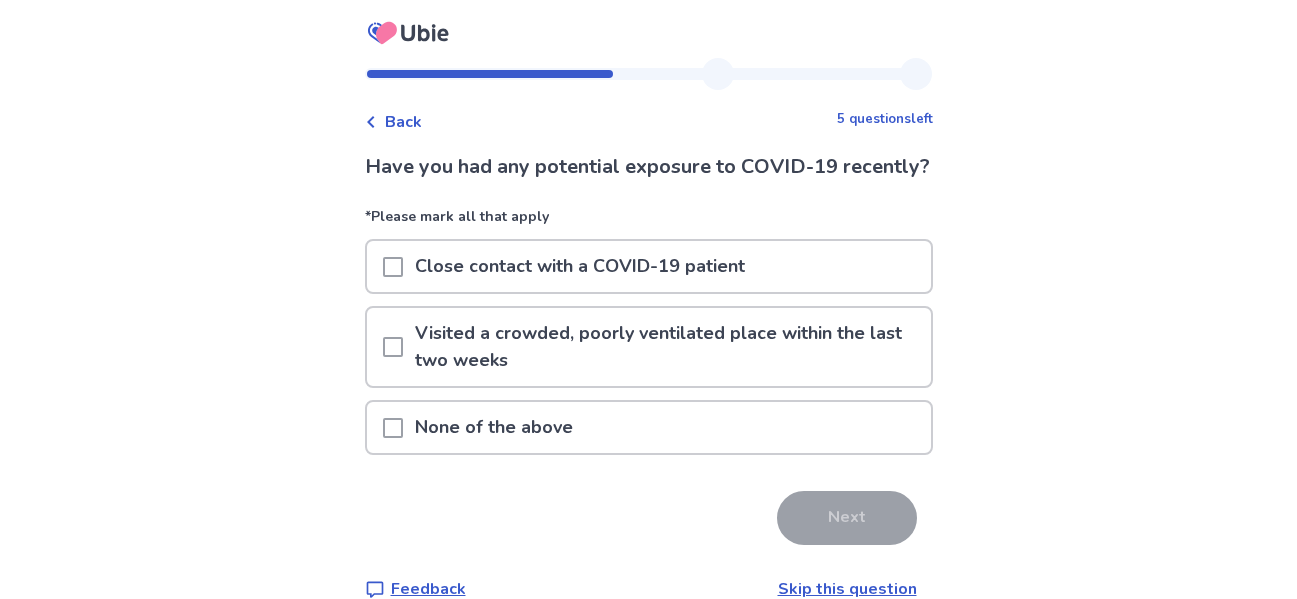 click on "None of the above" at bounding box center [649, 427] 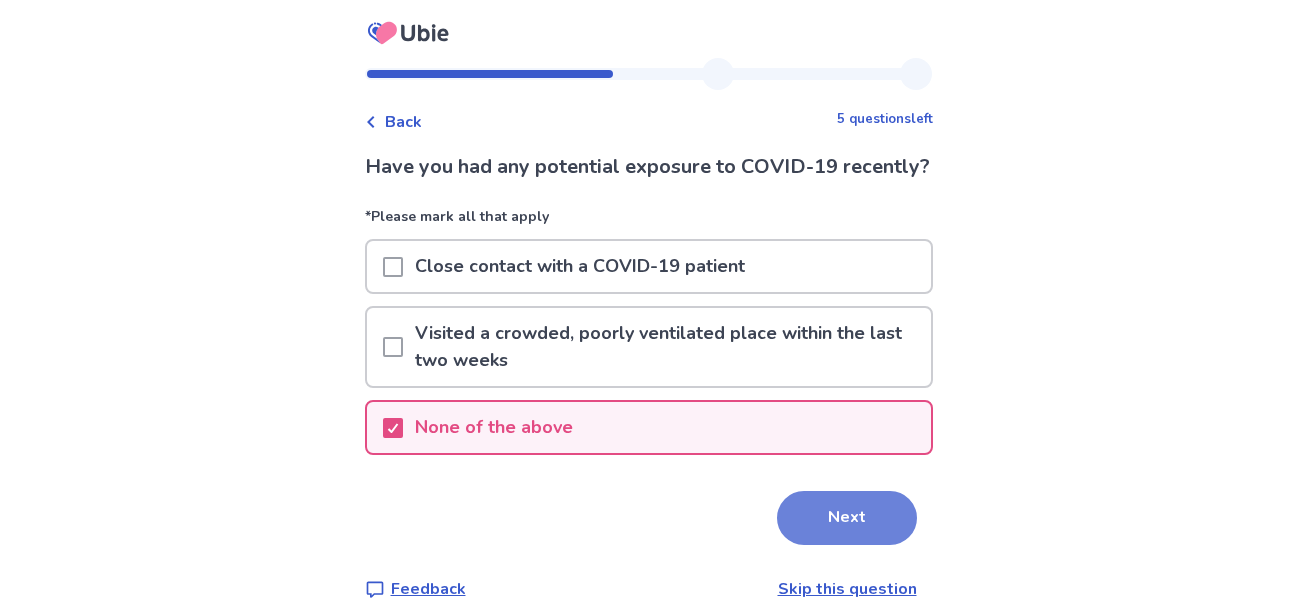 click on "Next" at bounding box center (847, 518) 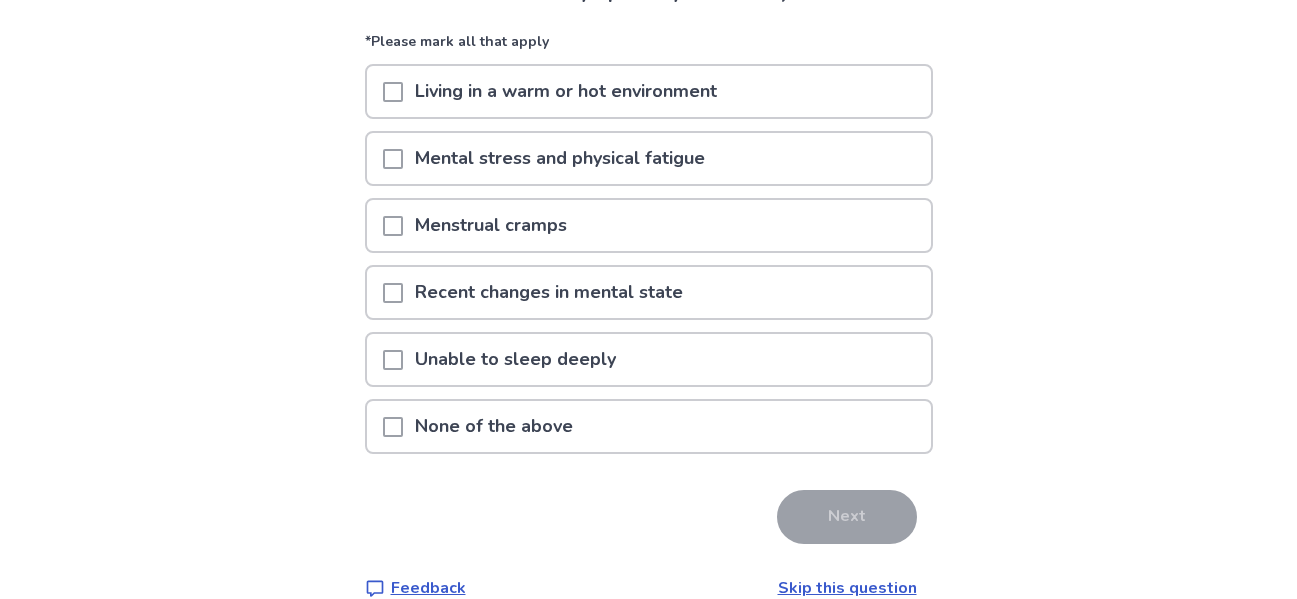 scroll, scrollTop: 174, scrollLeft: 0, axis: vertical 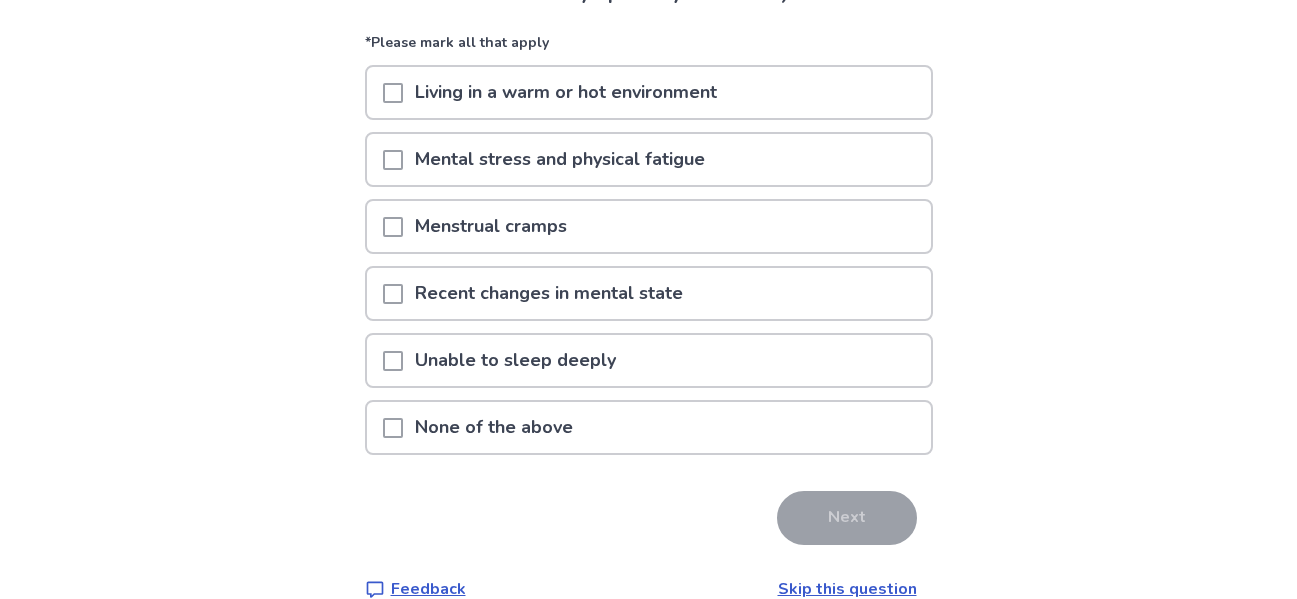 click on "Living in a warm or hot environment" at bounding box center (566, 92) 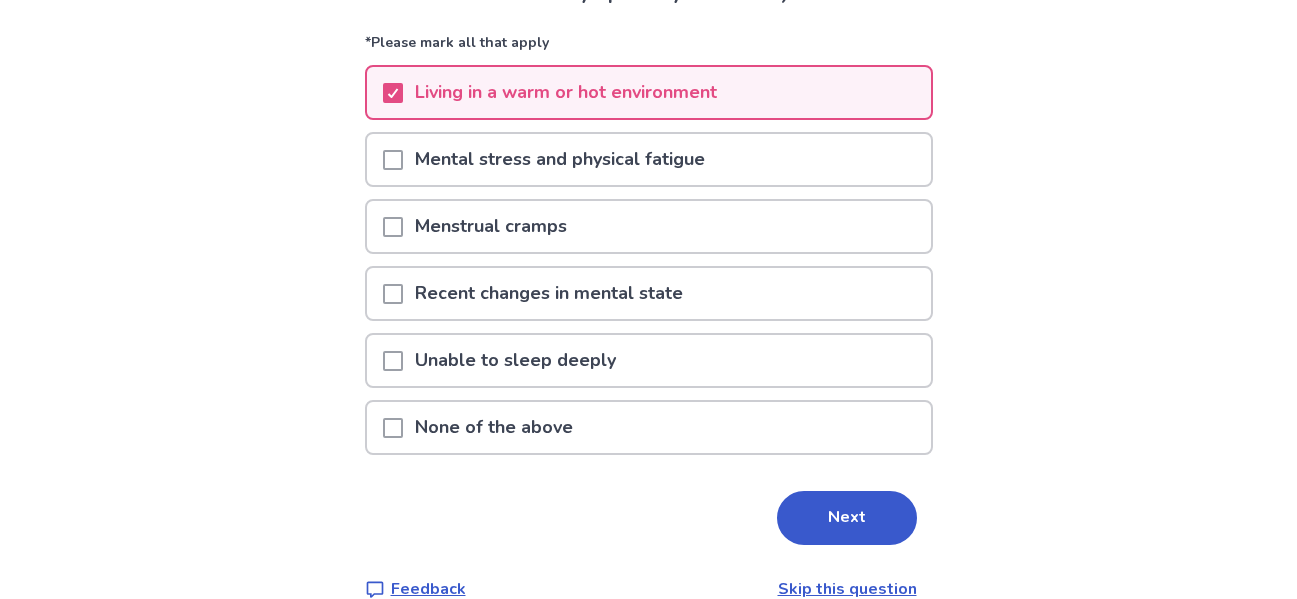 click on "Mental stress and physical fatigue" at bounding box center (560, 159) 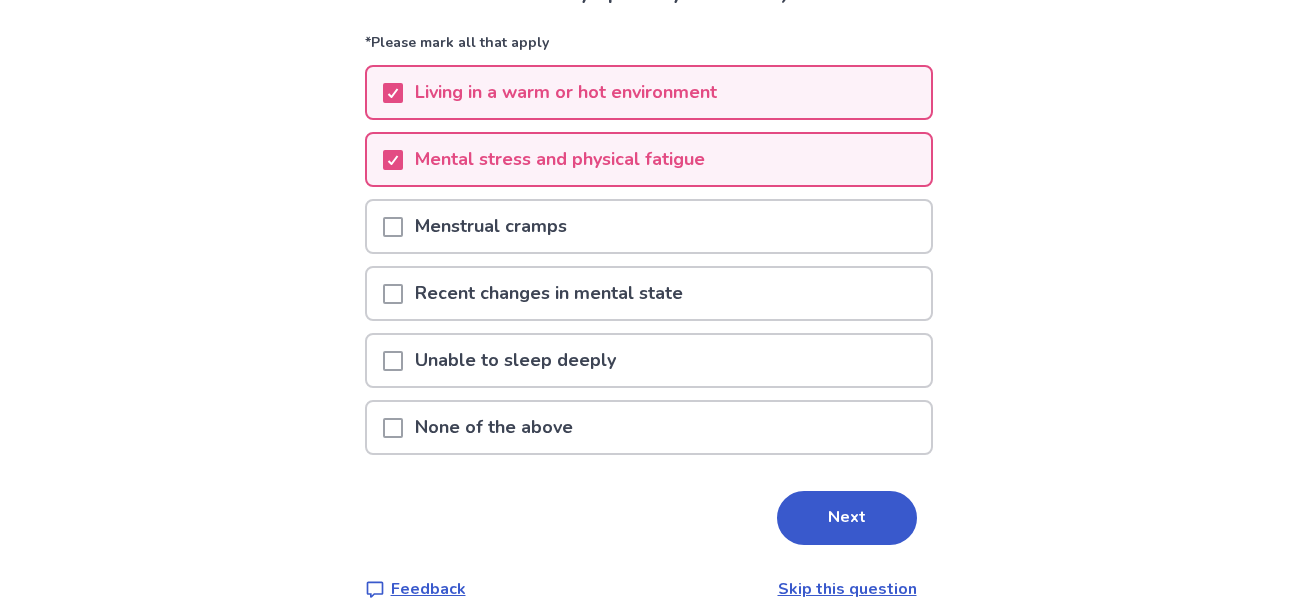 click on "Recent changes in mental state" at bounding box center (549, 293) 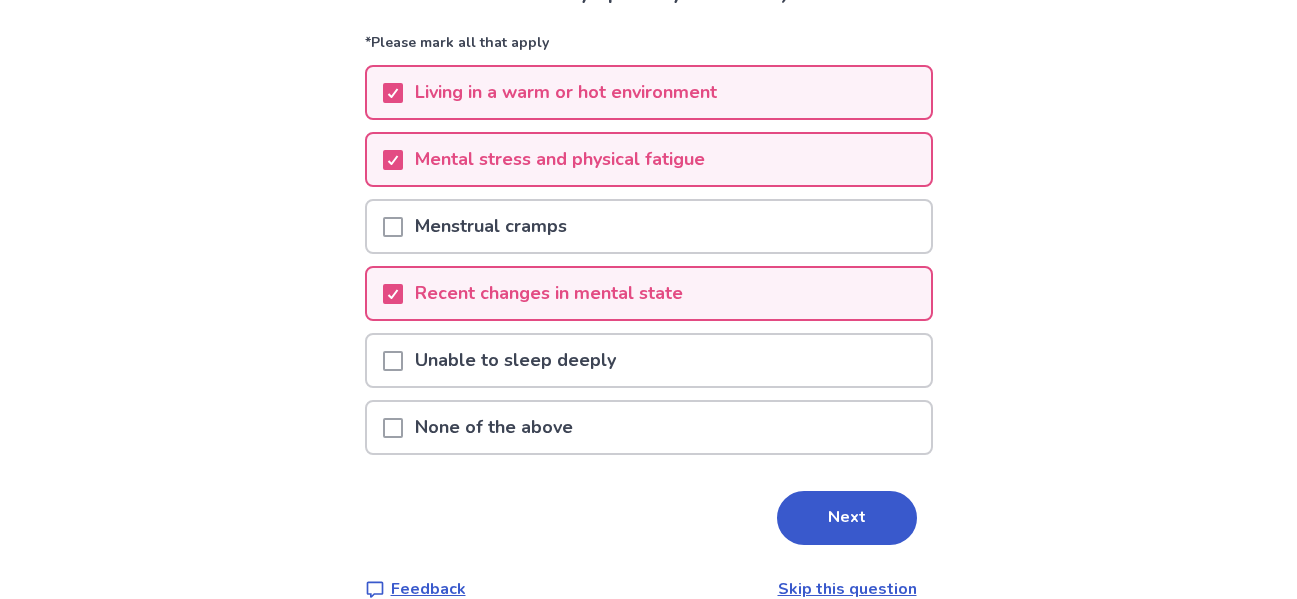 click on "Unable to sleep deeply" at bounding box center [649, 360] 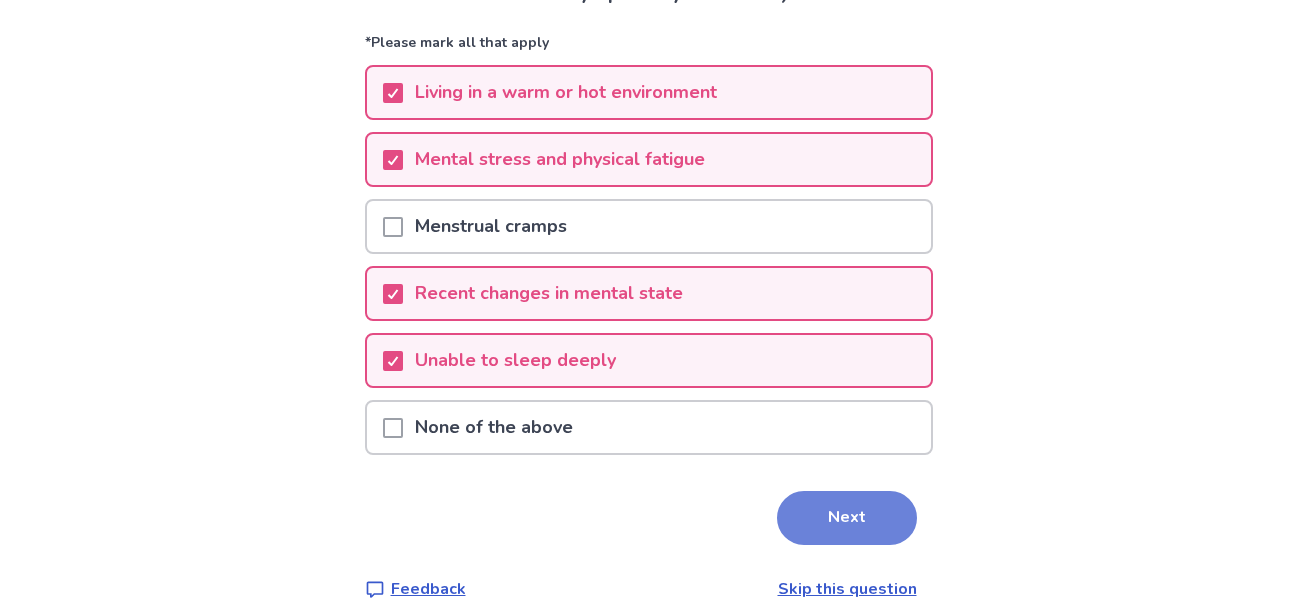 click on "Next" at bounding box center (847, 518) 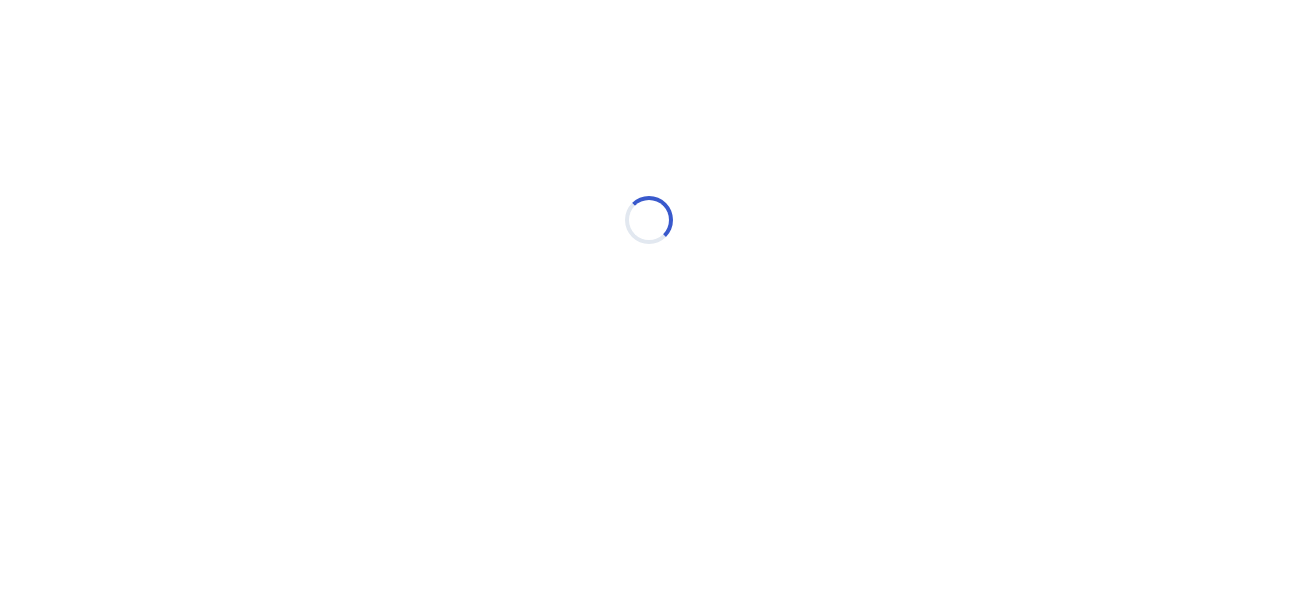 scroll, scrollTop: 0, scrollLeft: 0, axis: both 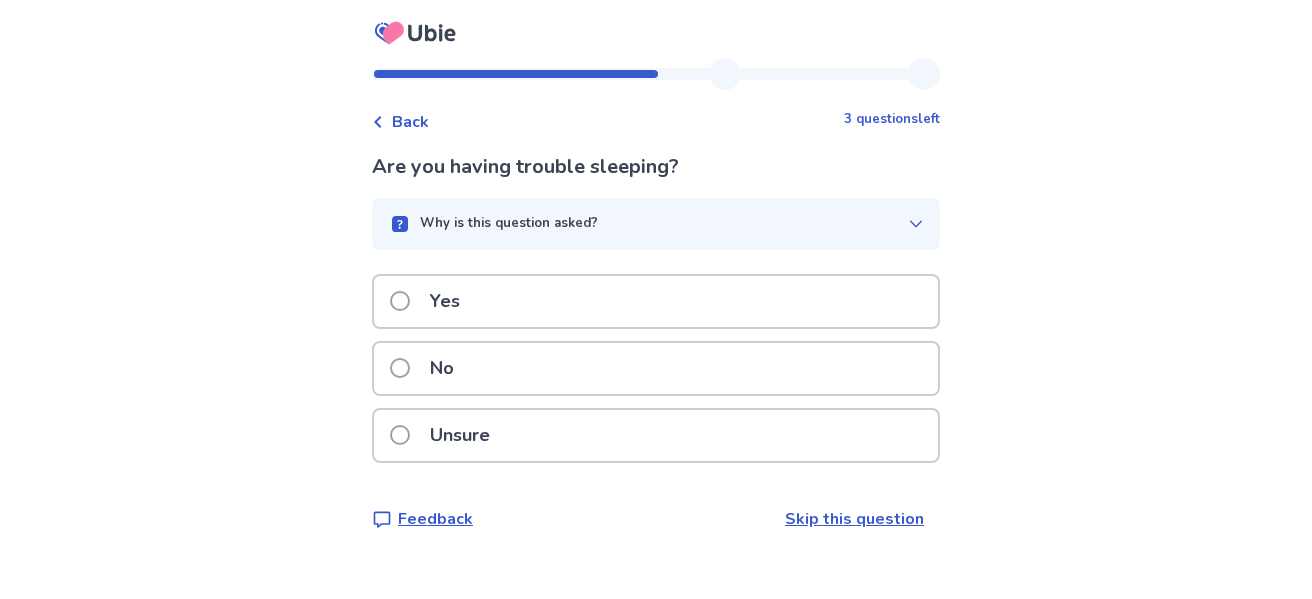 click on "Yes" at bounding box center [656, 301] 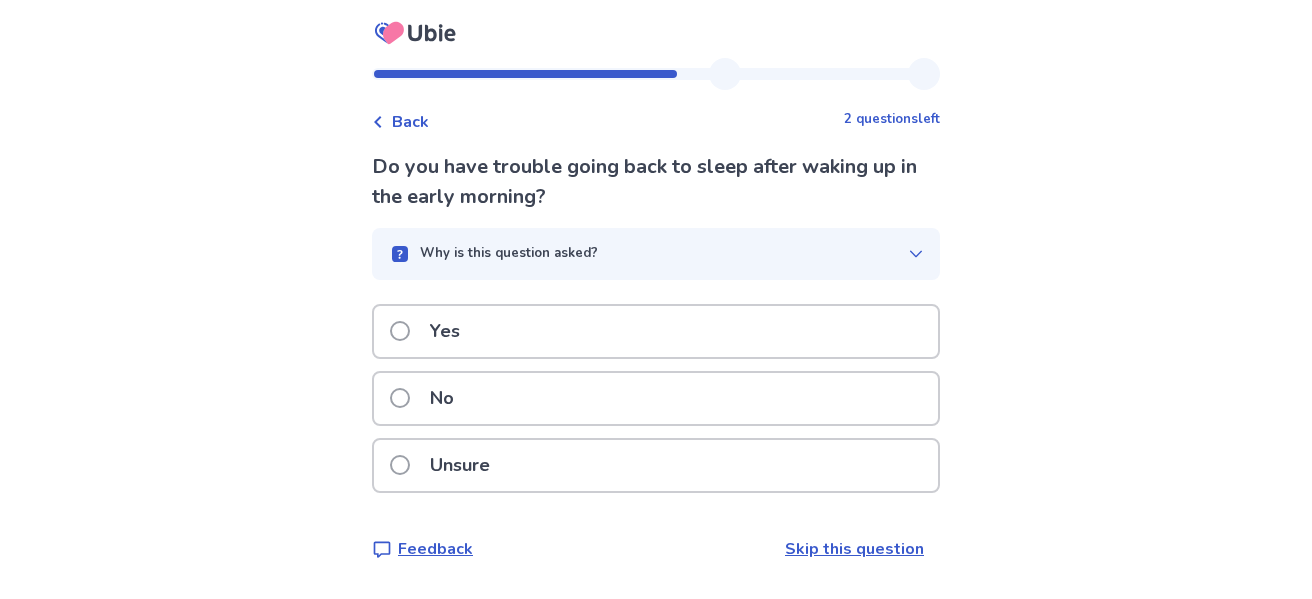 click on "Back" at bounding box center (400, 122) 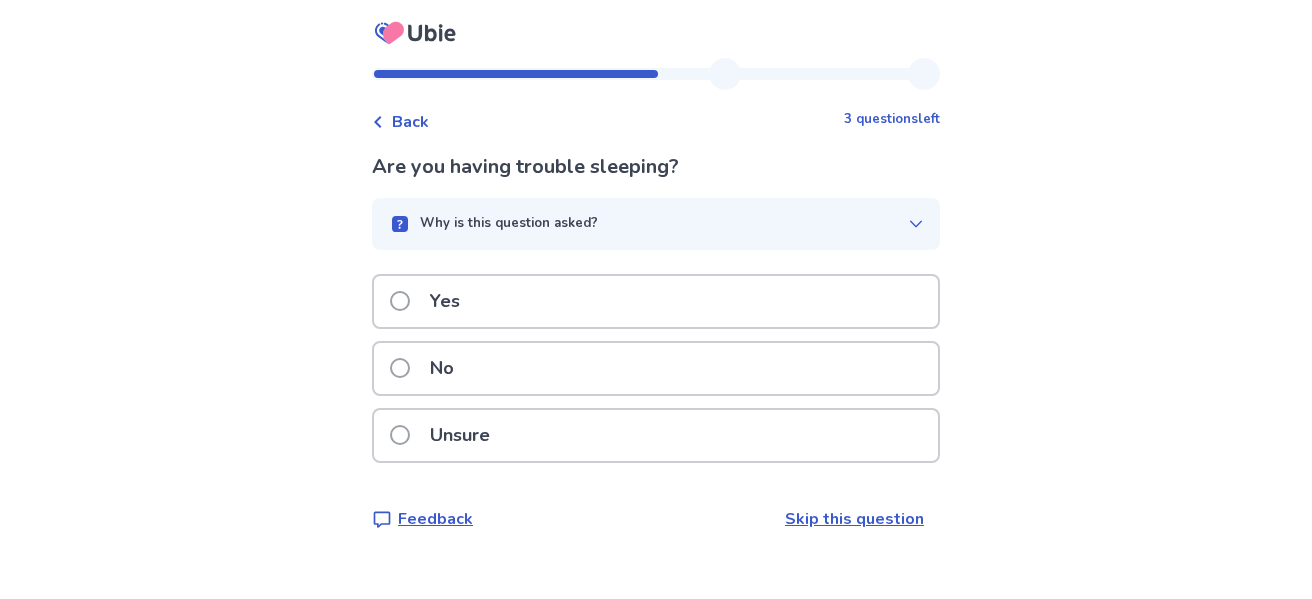 click on "Unsure" at bounding box center [656, 435] 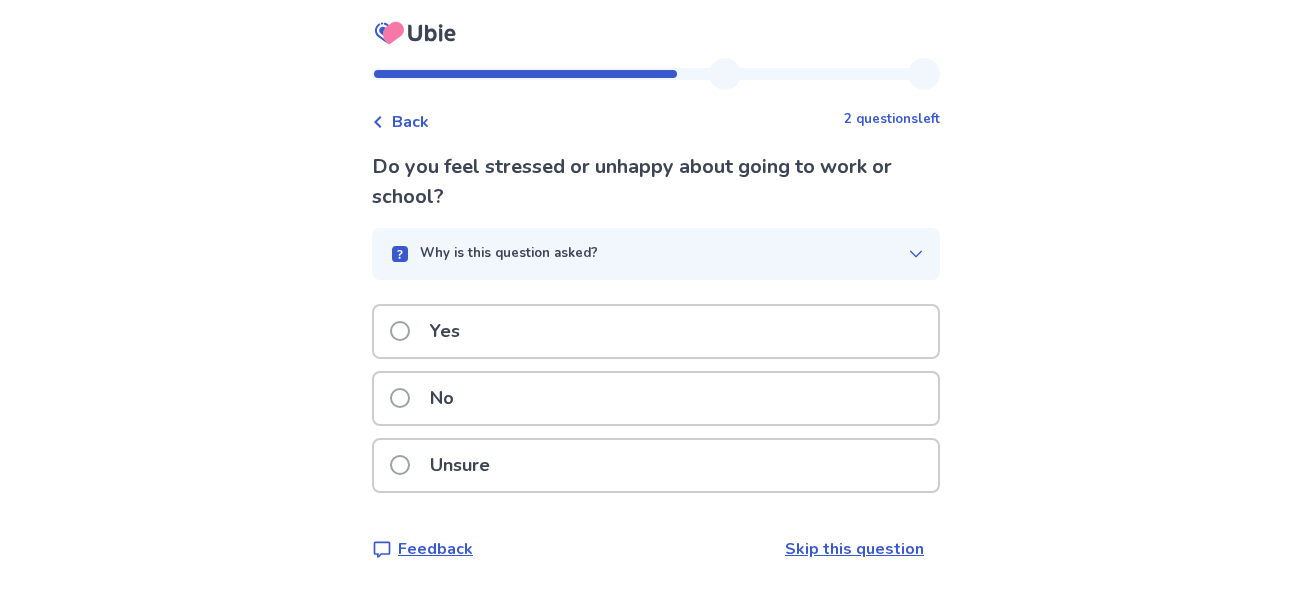 click on "No" at bounding box center (656, 398) 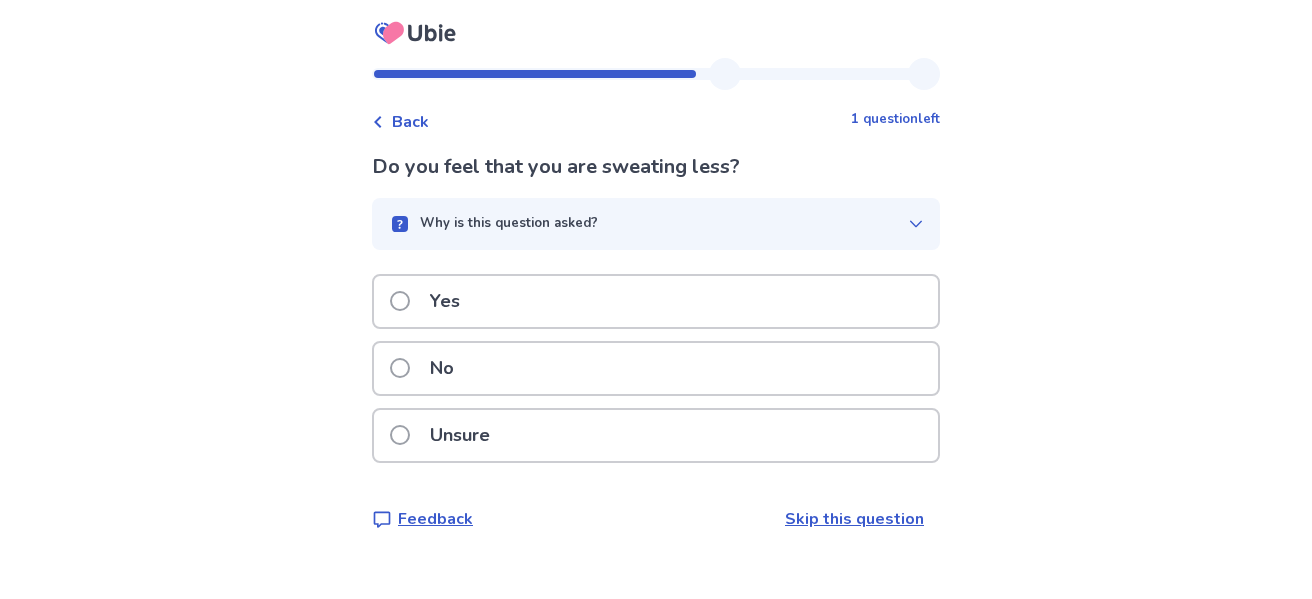 click on "Unsure" at bounding box center [656, 435] 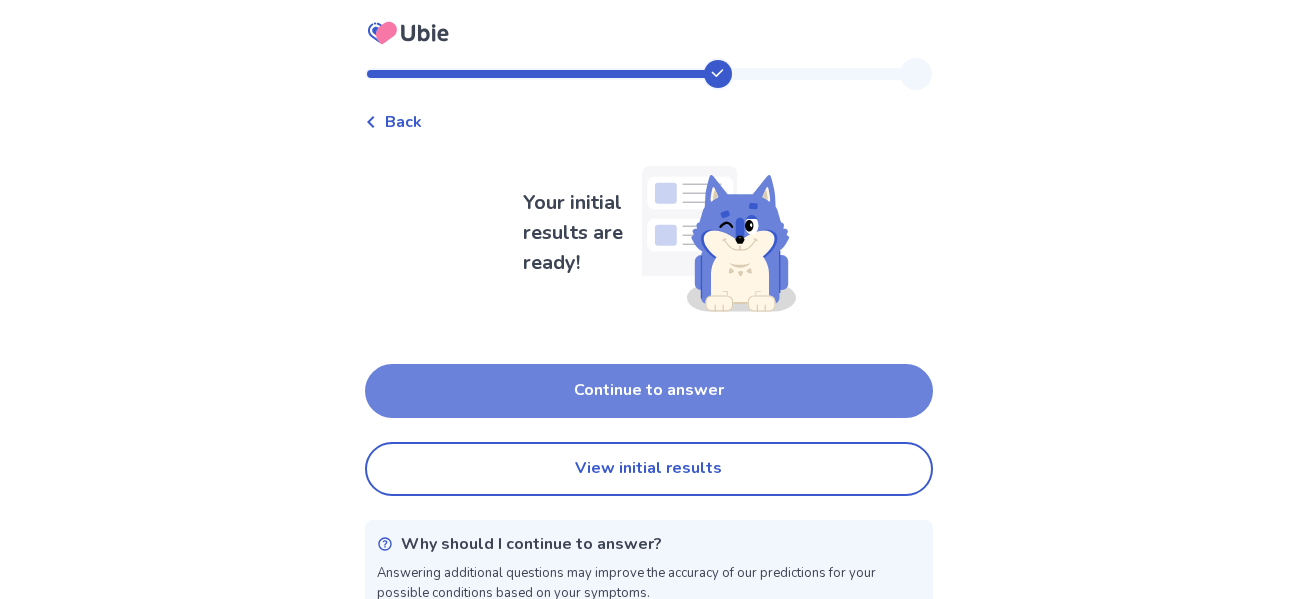 click on "Continue to answer" at bounding box center [649, 391] 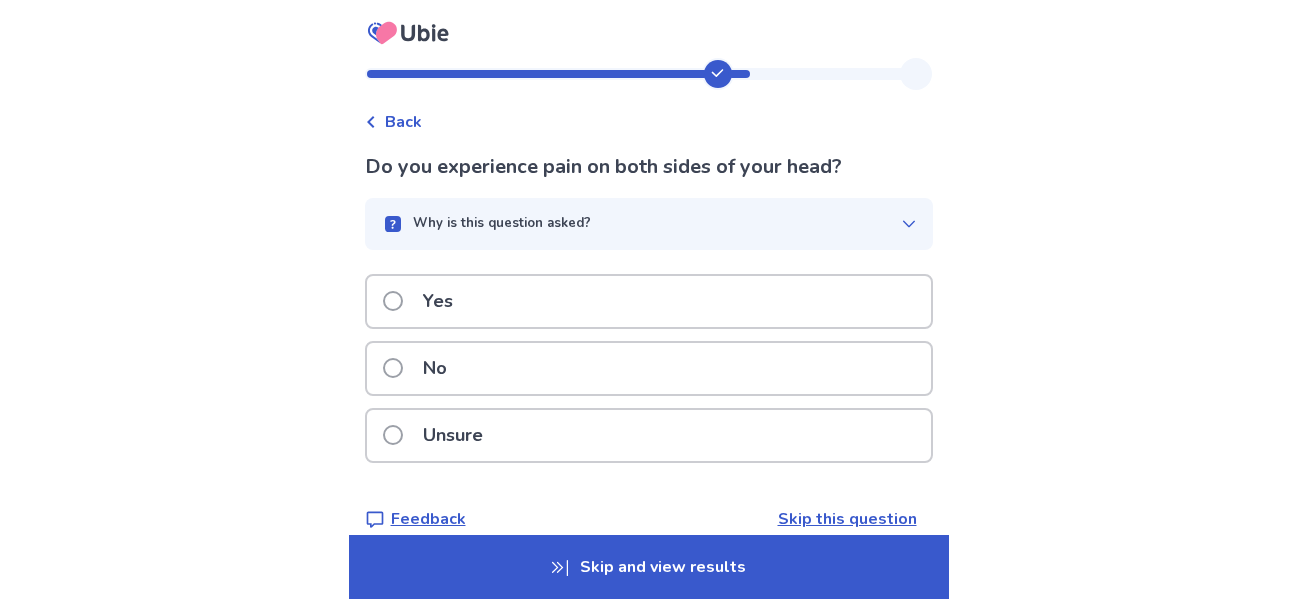 scroll, scrollTop: 28, scrollLeft: 0, axis: vertical 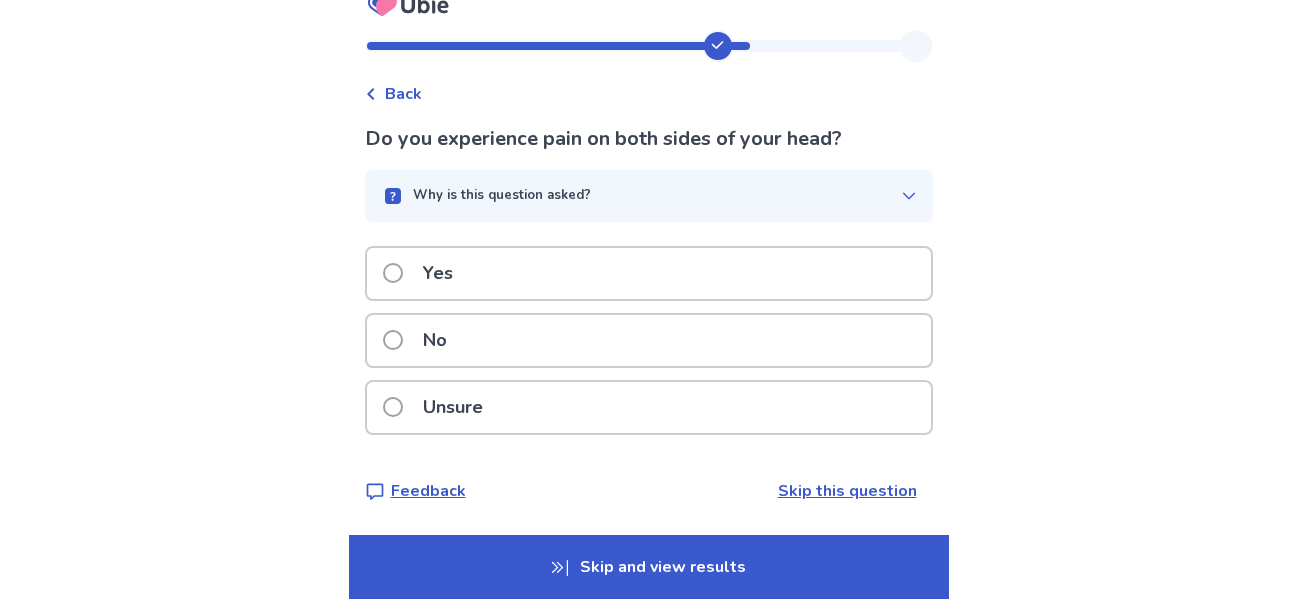 click on "Unsure" at bounding box center [649, 407] 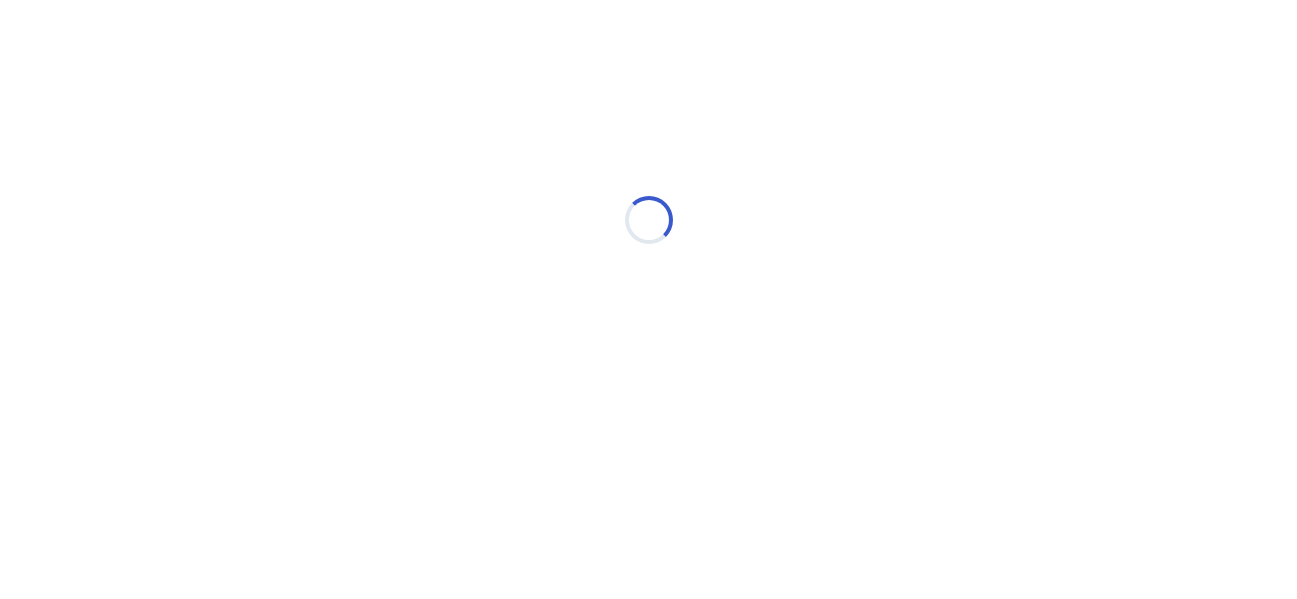 scroll, scrollTop: 0, scrollLeft: 0, axis: both 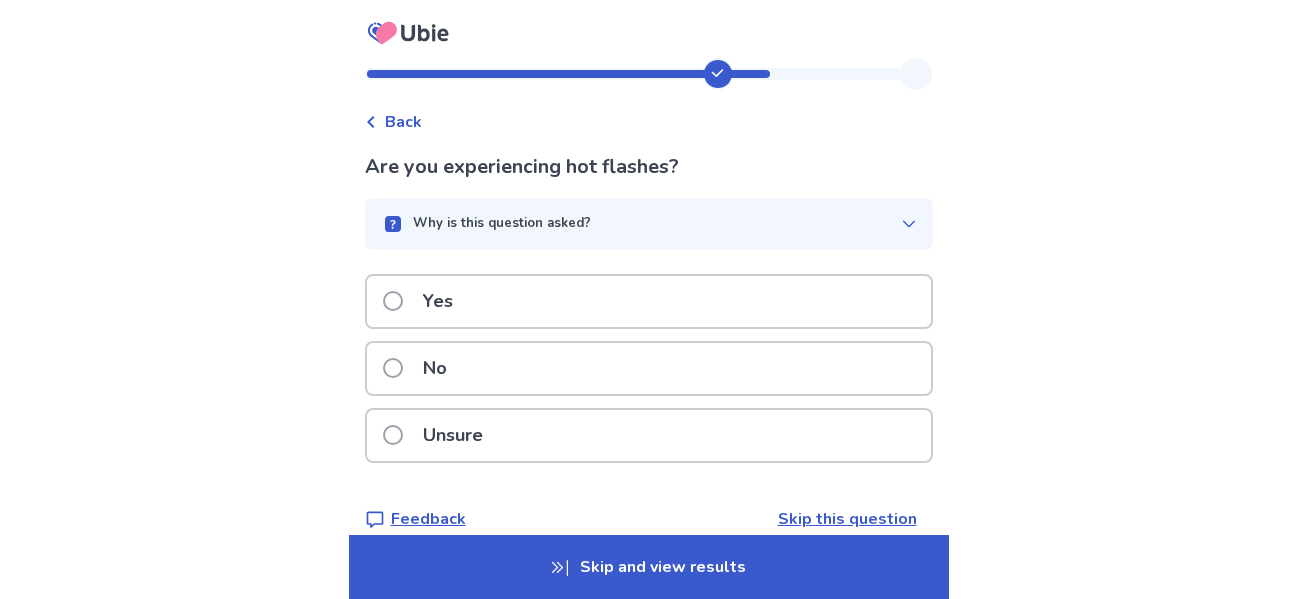 click on "Why is this question asked?" at bounding box center (641, 224) 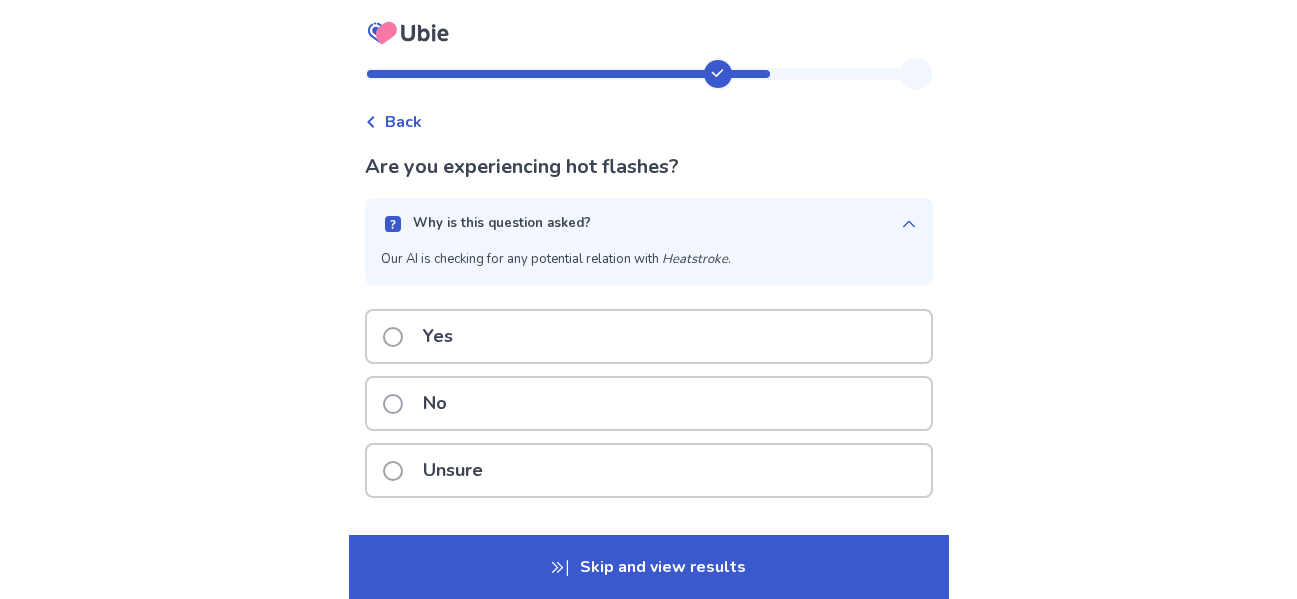 click on "Why is this question asked?" at bounding box center [641, 224] 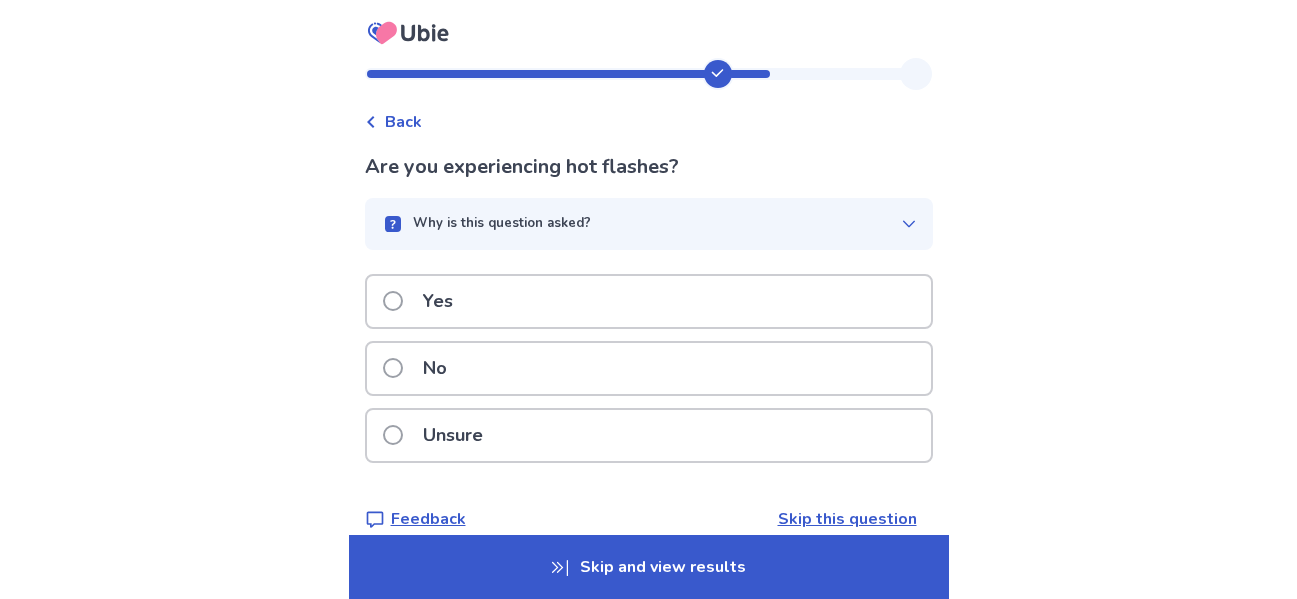 click on "Unsure" at bounding box center (453, 435) 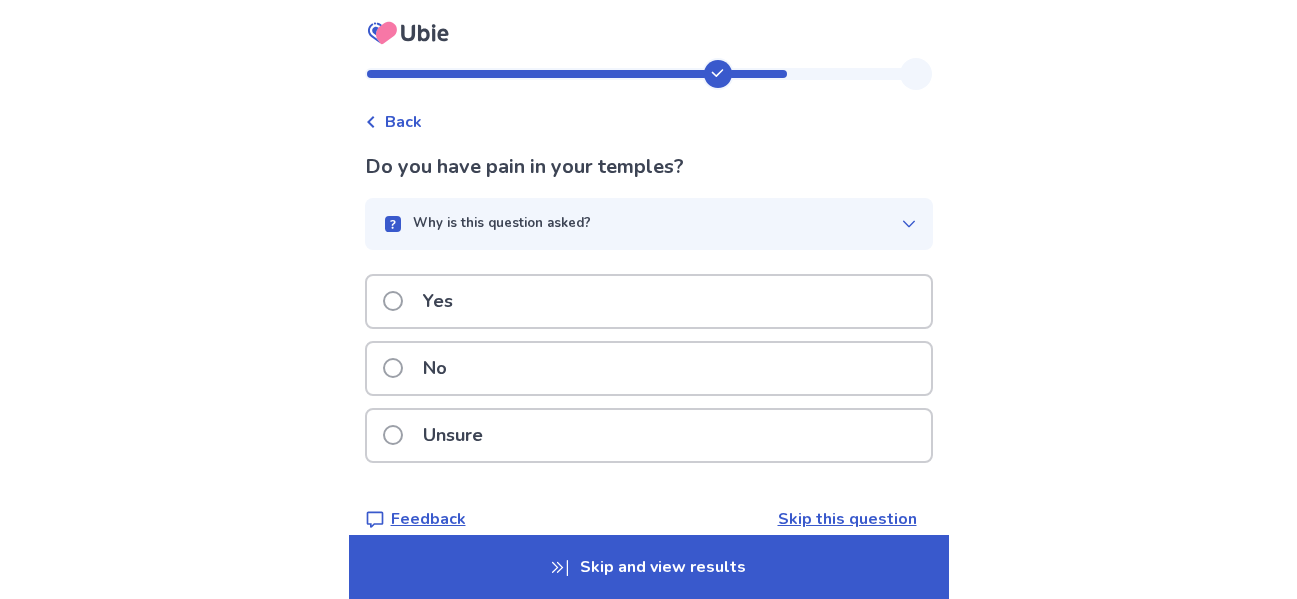 click on "No" at bounding box center (649, 368) 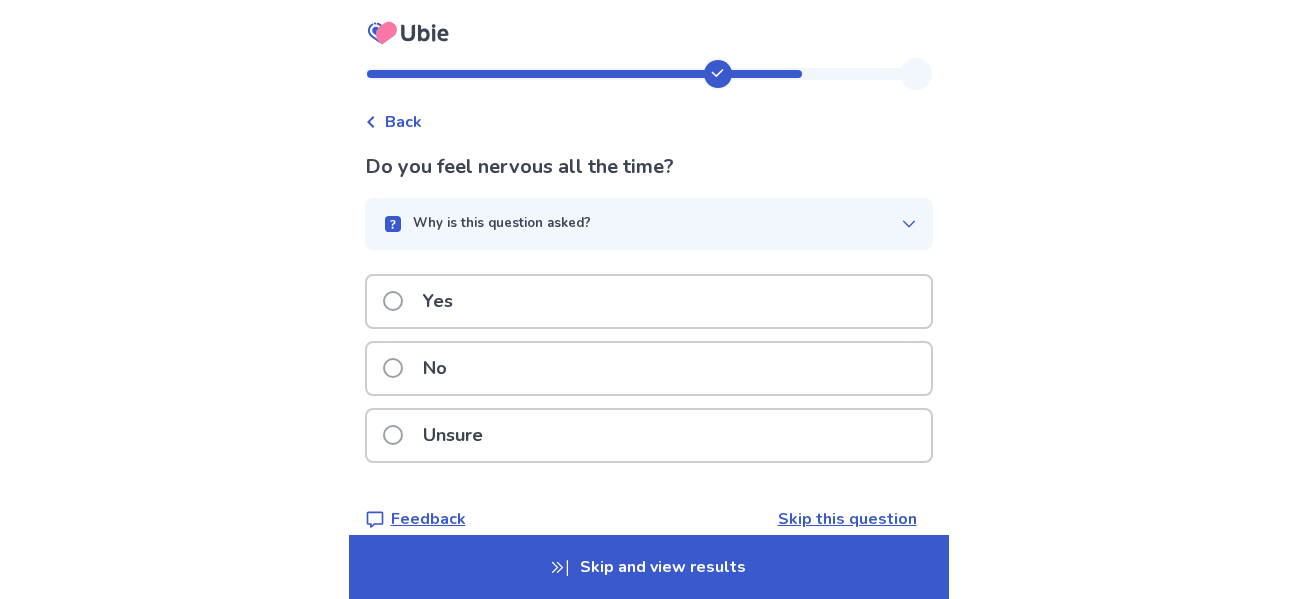 click on "Unsure" at bounding box center [649, 435] 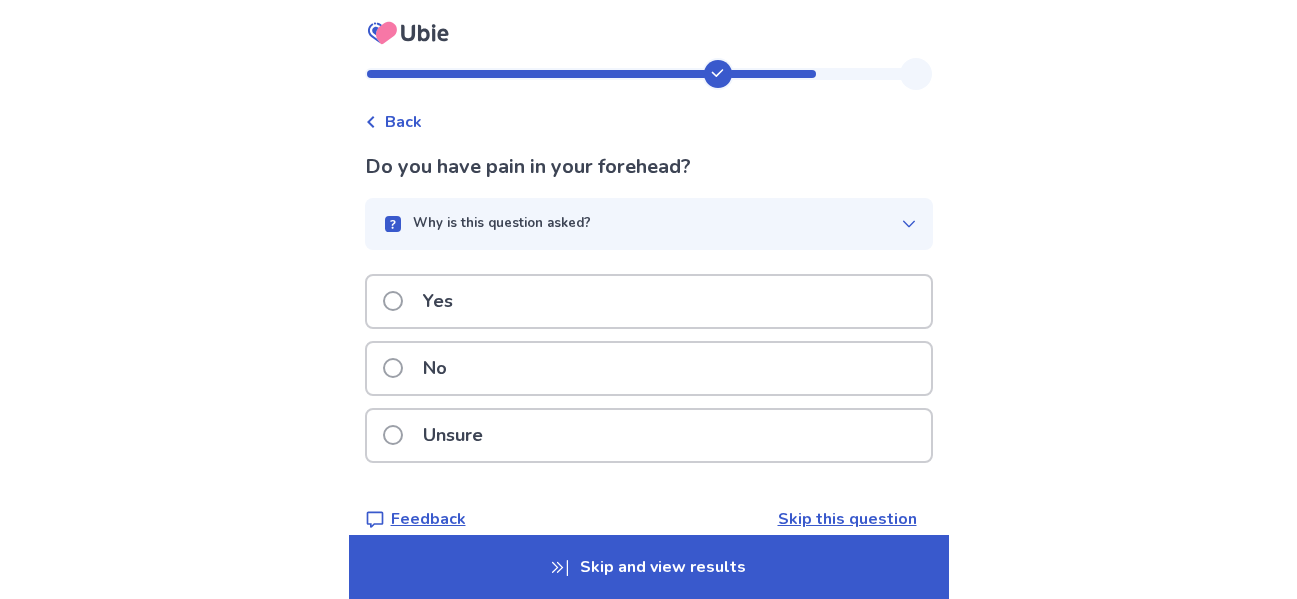 click on "Yes" at bounding box center [649, 301] 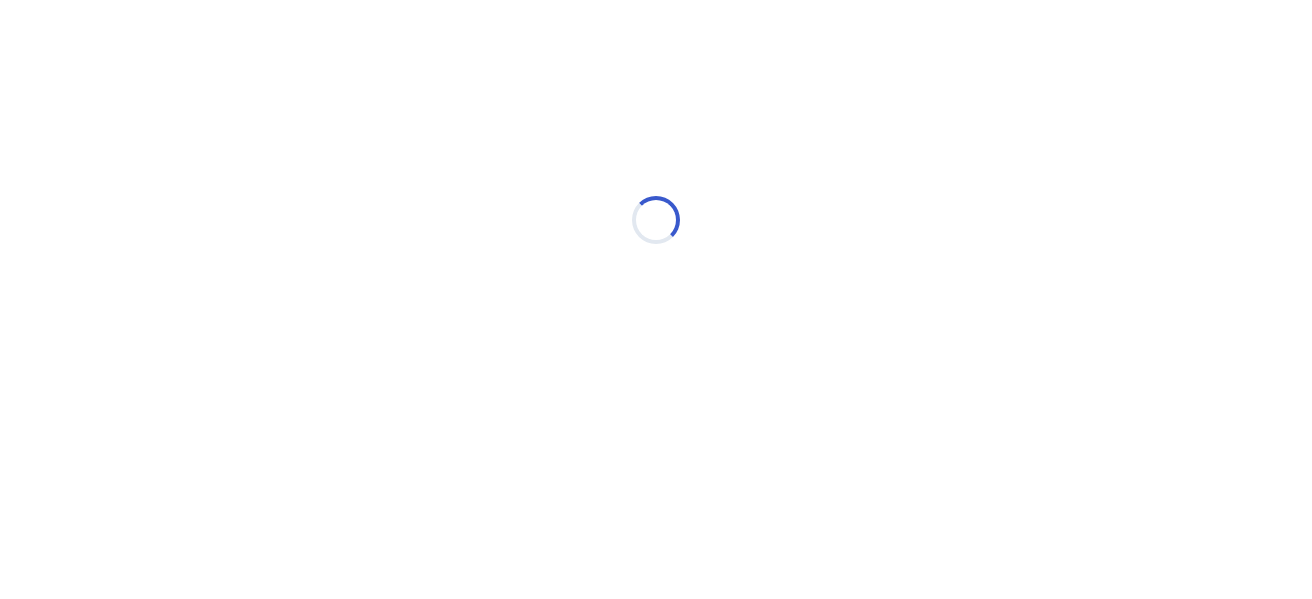 select on "*" 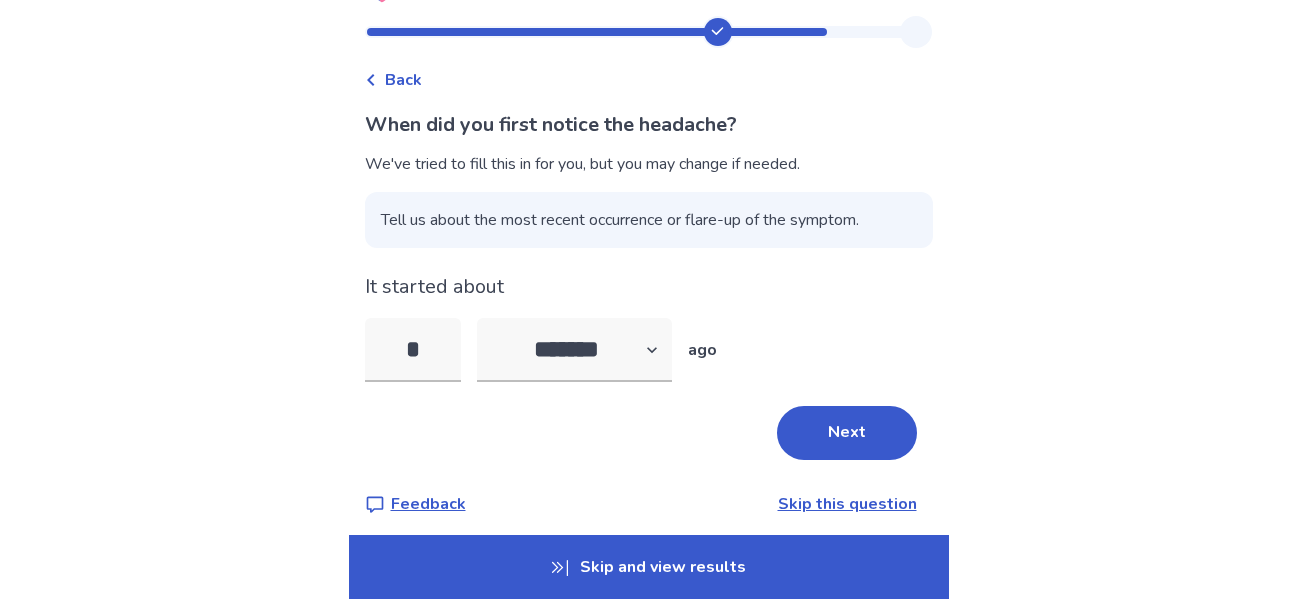 scroll, scrollTop: 55, scrollLeft: 0, axis: vertical 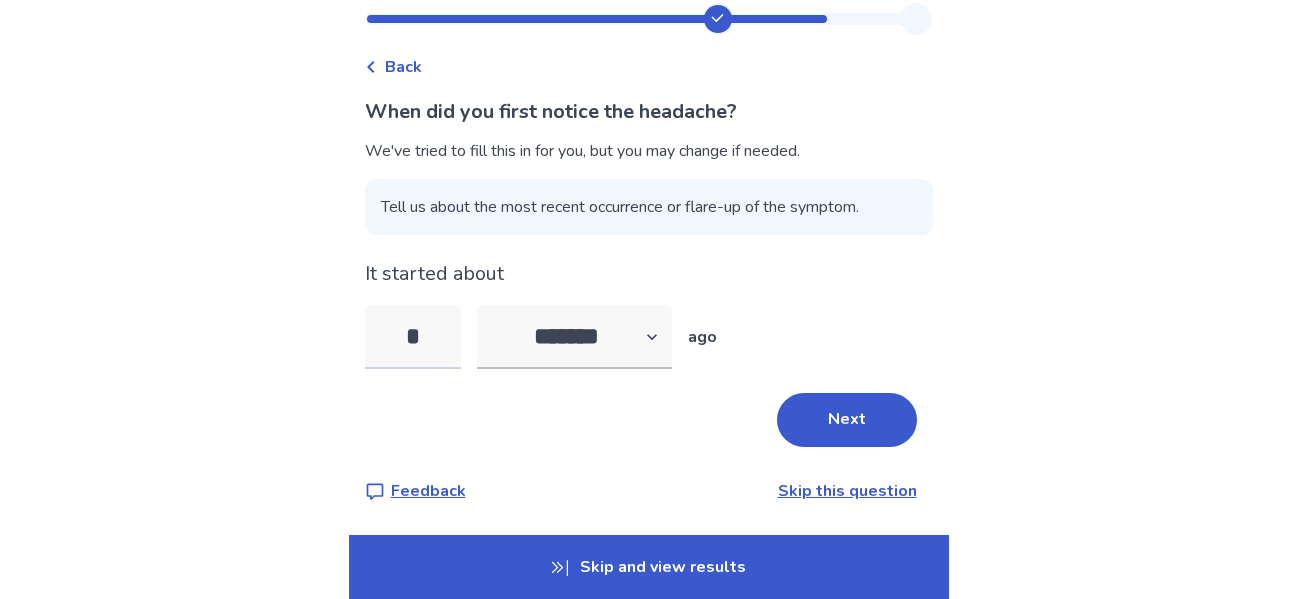 click on "*" at bounding box center (413, 337) 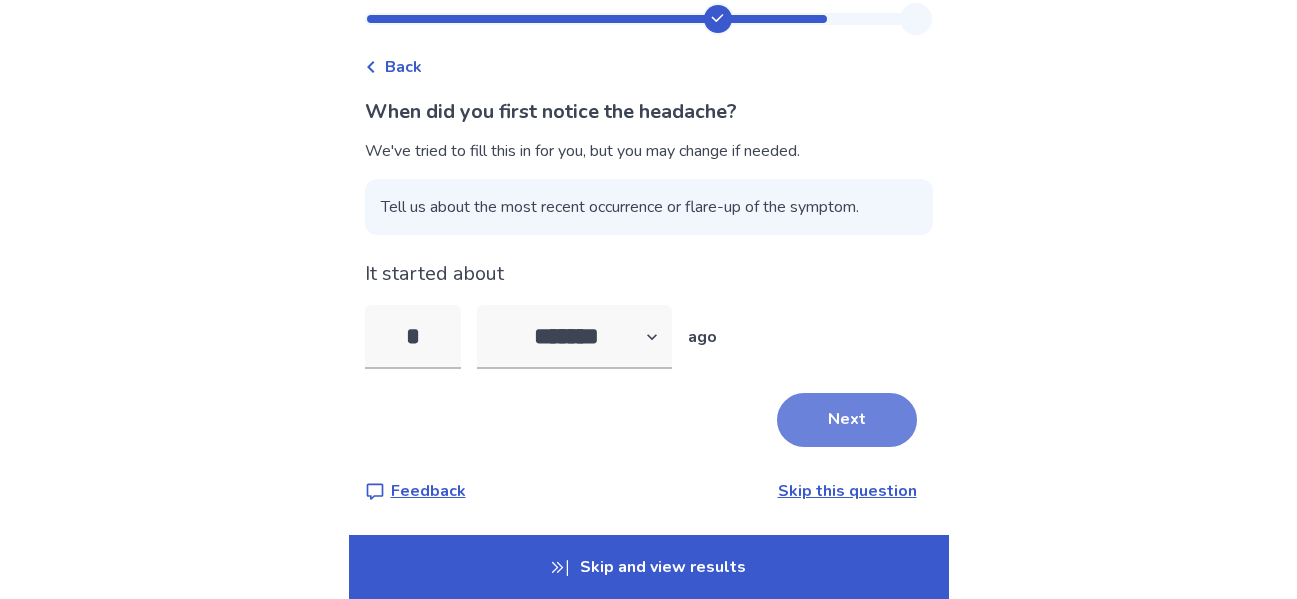 click on "Next" at bounding box center [847, 420] 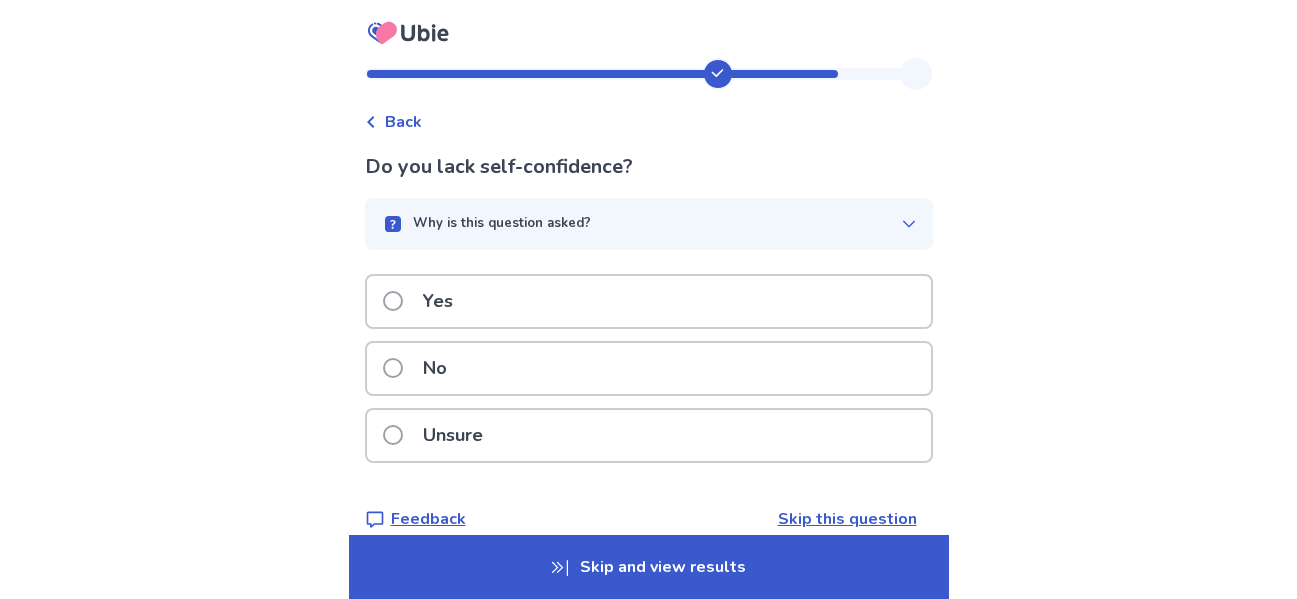 click on "Yes" at bounding box center [649, 301] 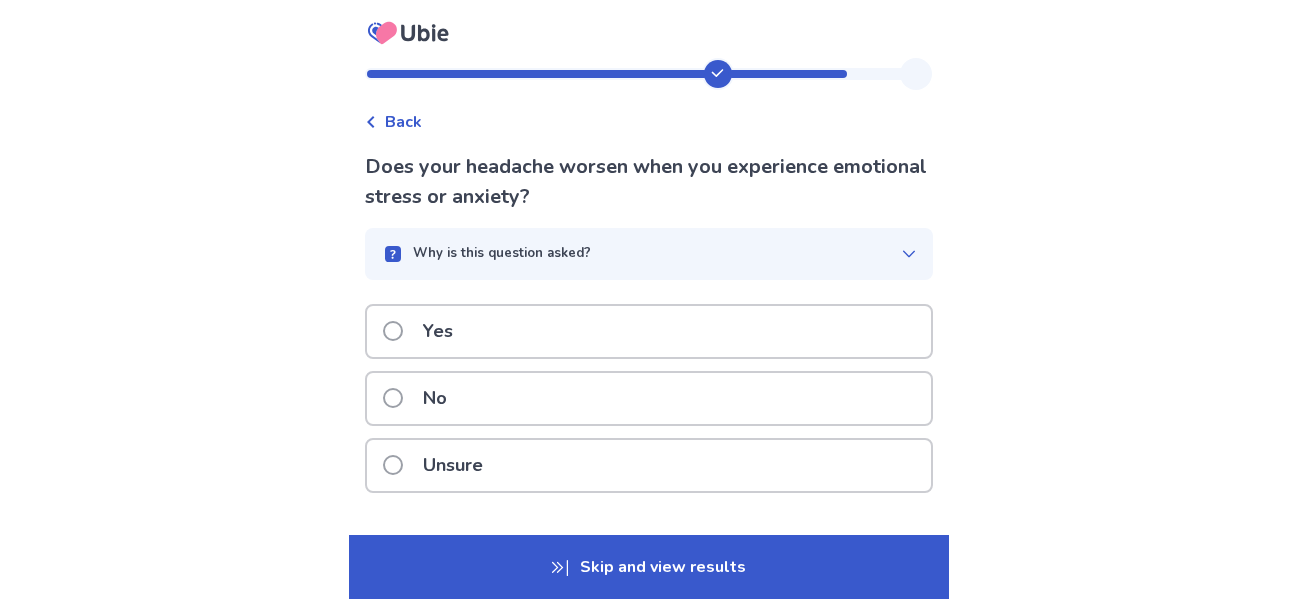 scroll, scrollTop: 58, scrollLeft: 0, axis: vertical 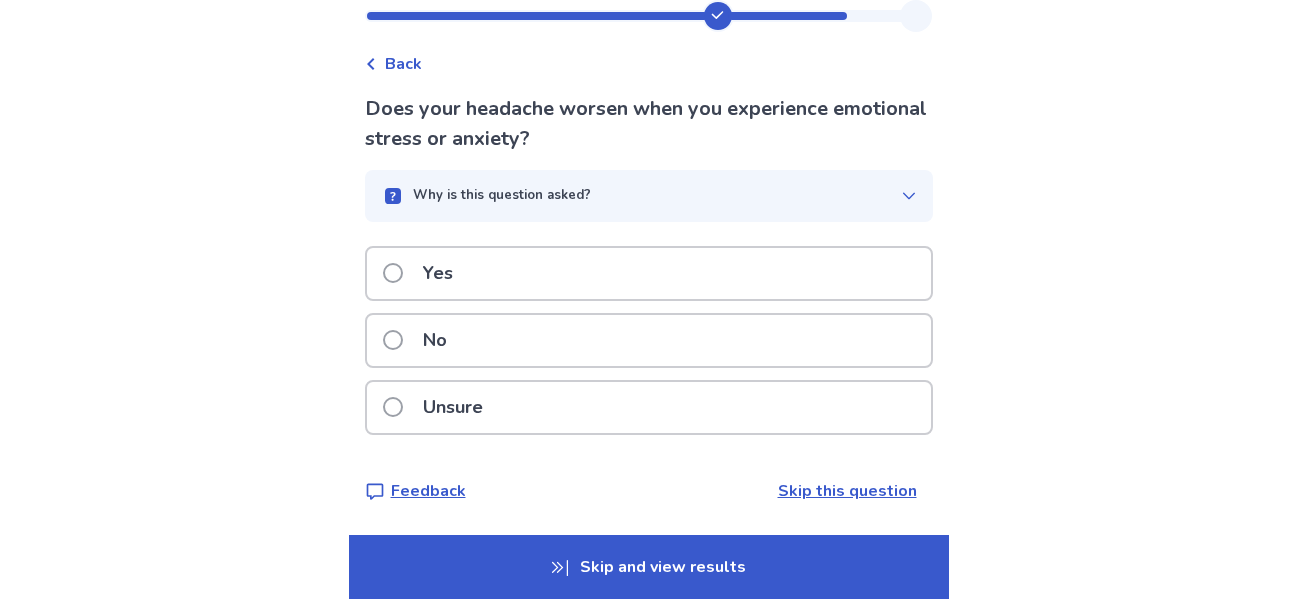 click on "Unsure" at bounding box center (649, 407) 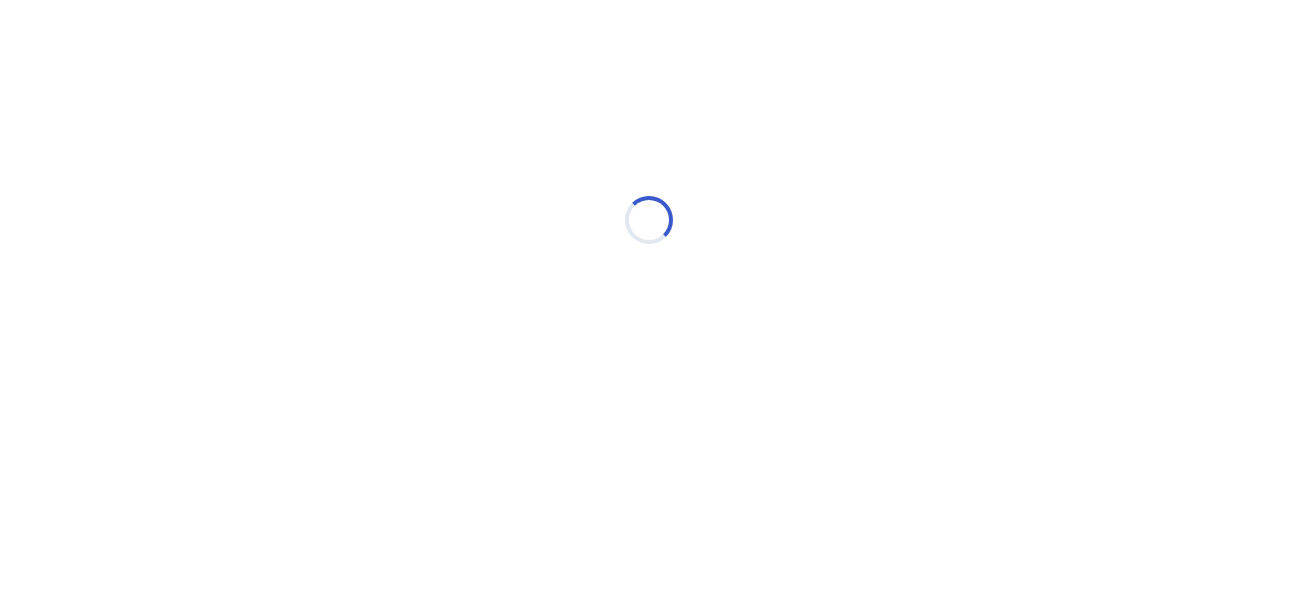 scroll, scrollTop: 0, scrollLeft: 0, axis: both 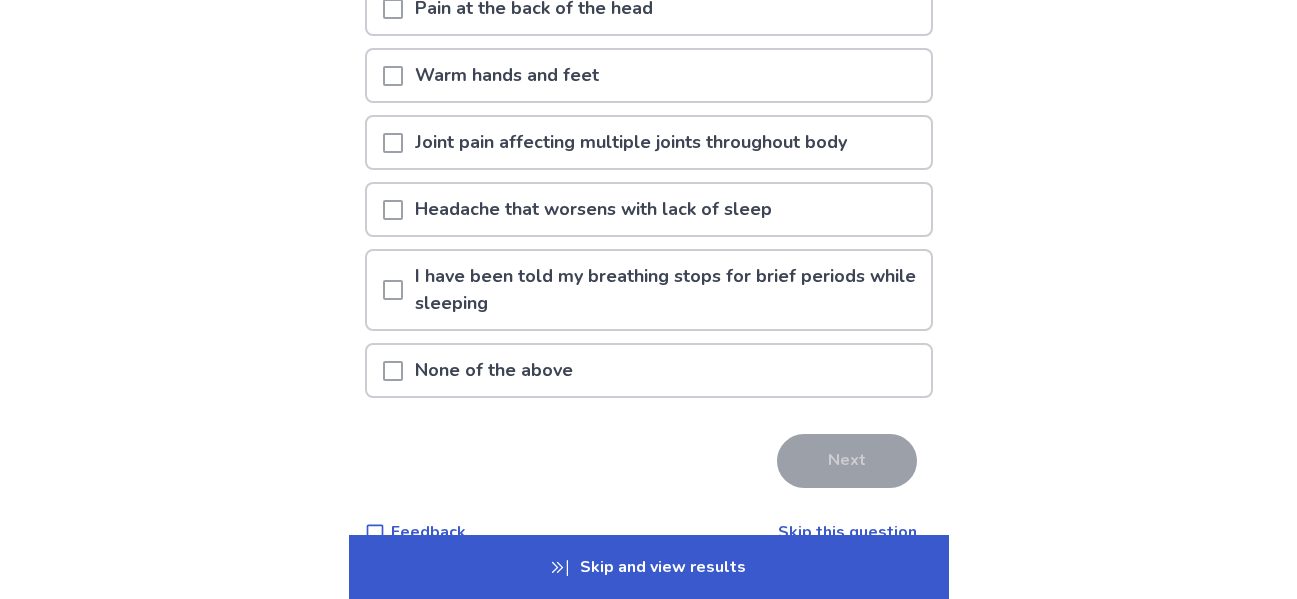 click on "None of the above" at bounding box center (649, 370) 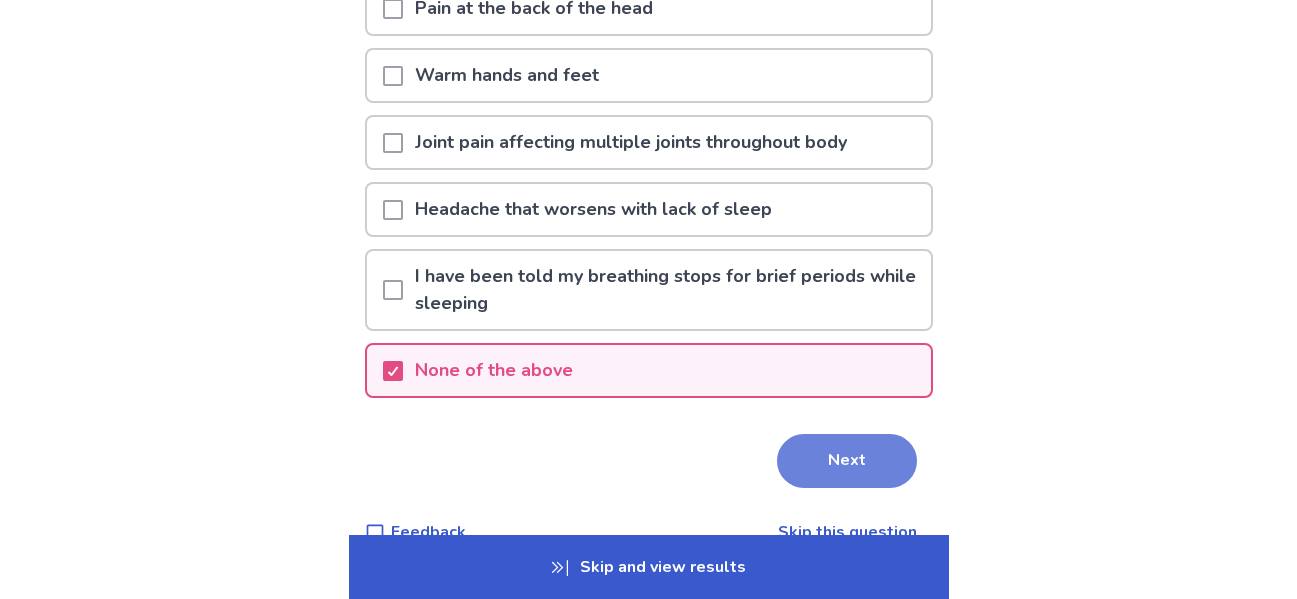 click on "Next" at bounding box center [847, 461] 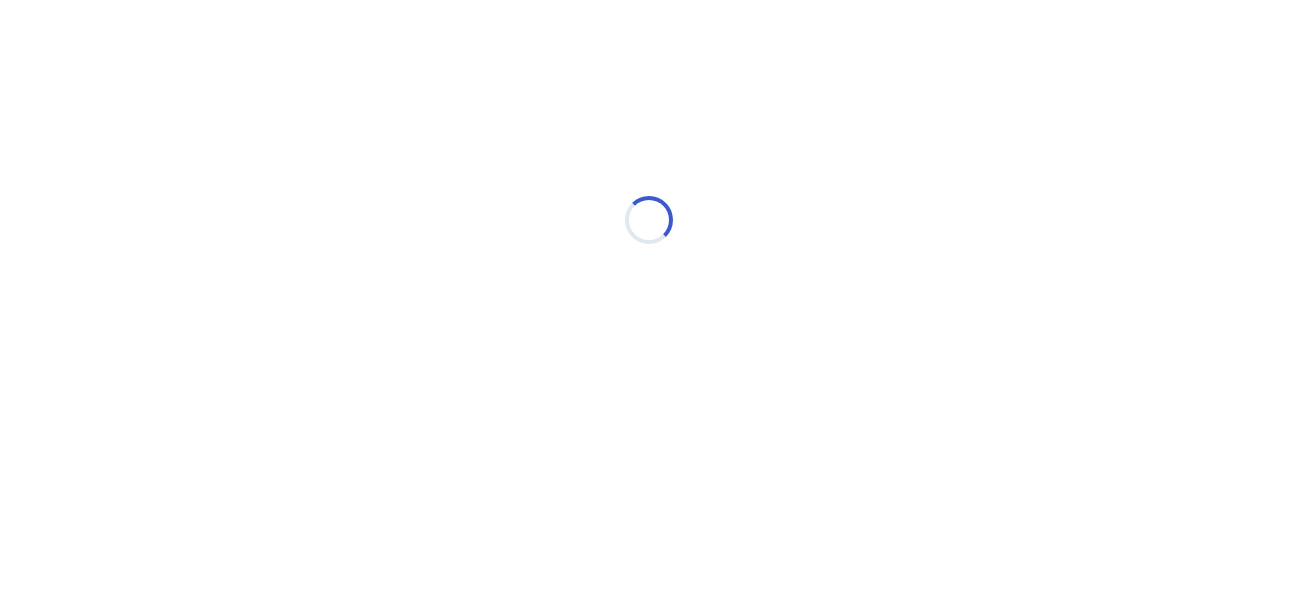 scroll, scrollTop: 0, scrollLeft: 0, axis: both 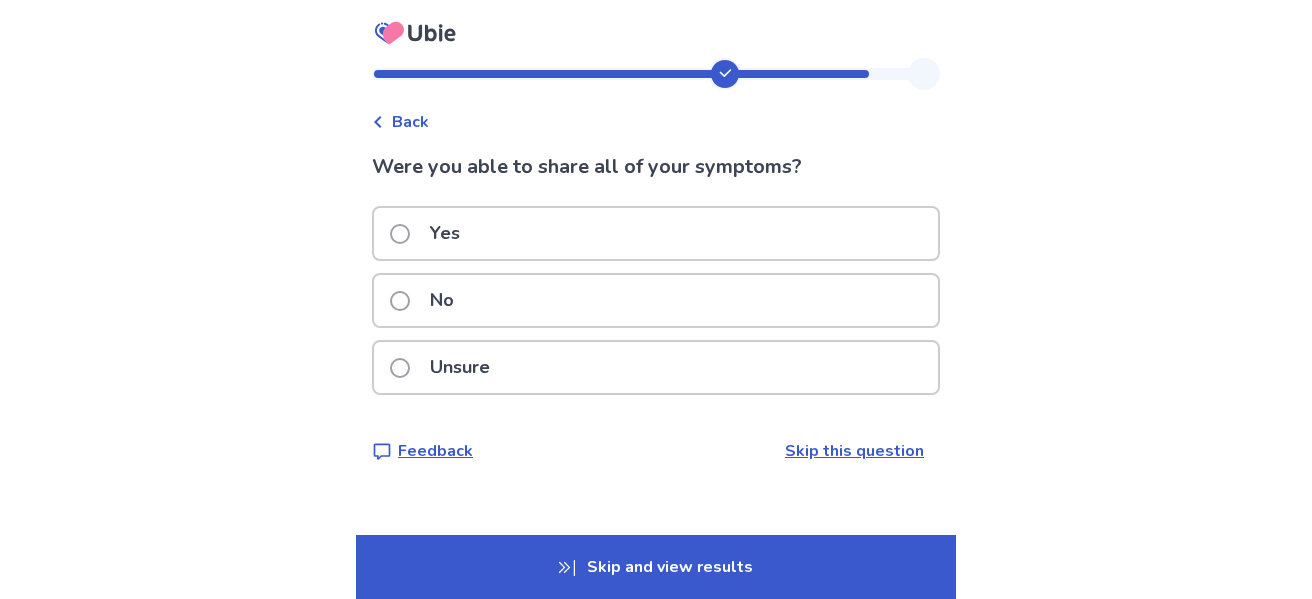 click on "No" at bounding box center (656, 300) 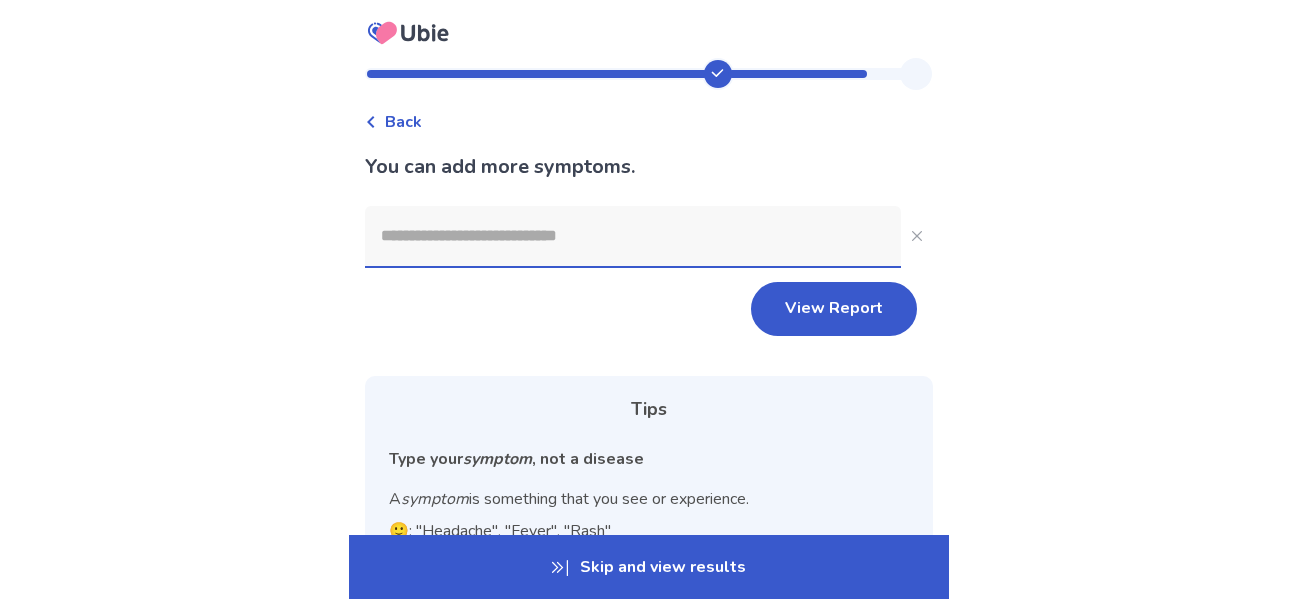 click 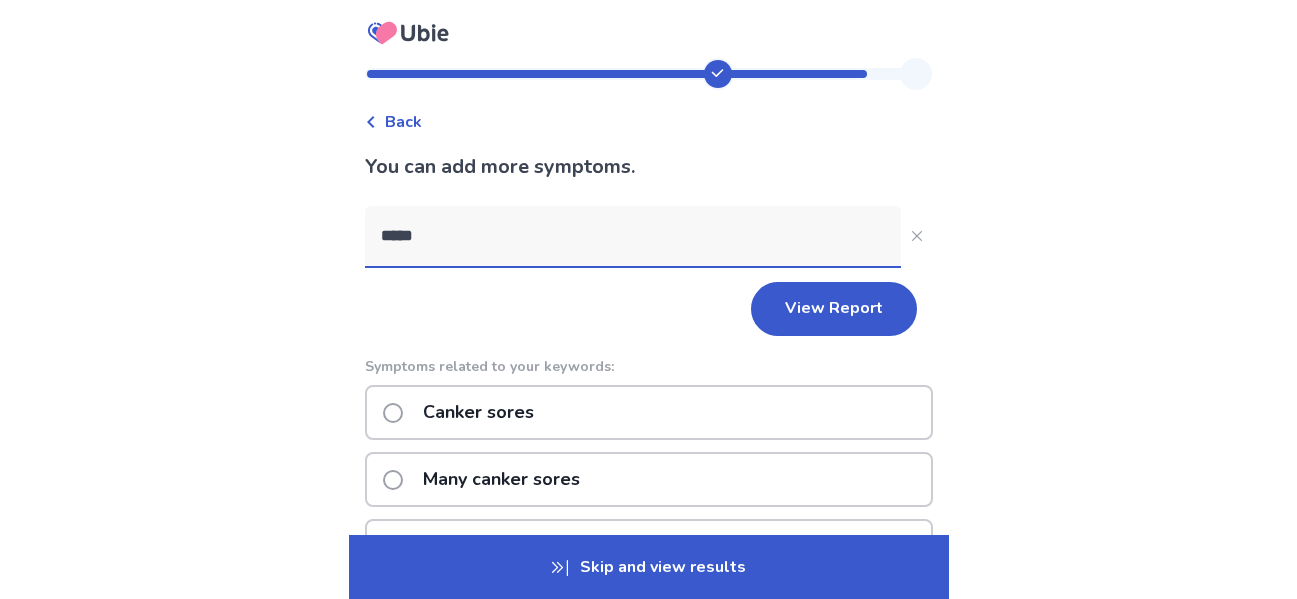 type on "******" 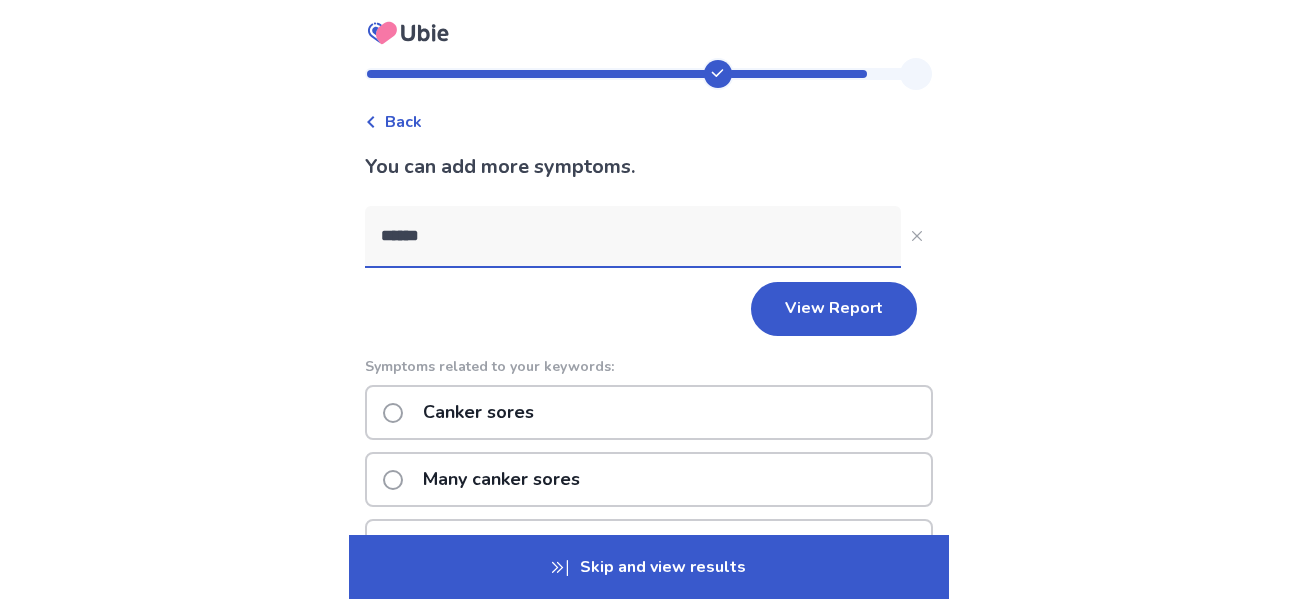 click on "Canker sores" 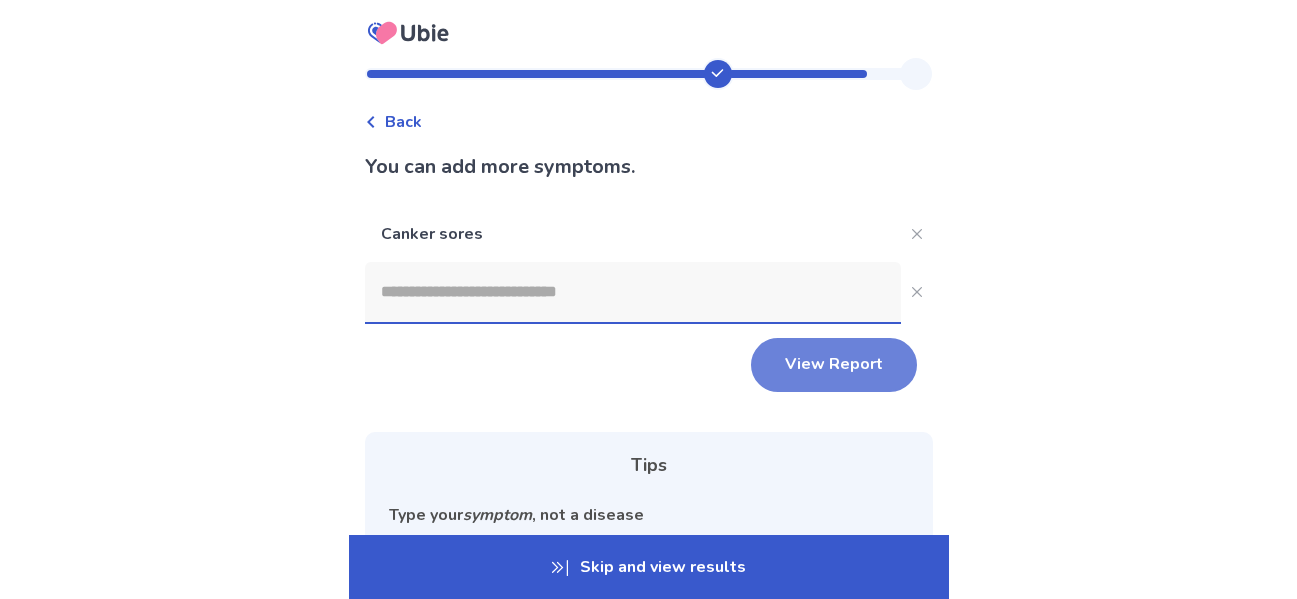 click on "View Report" 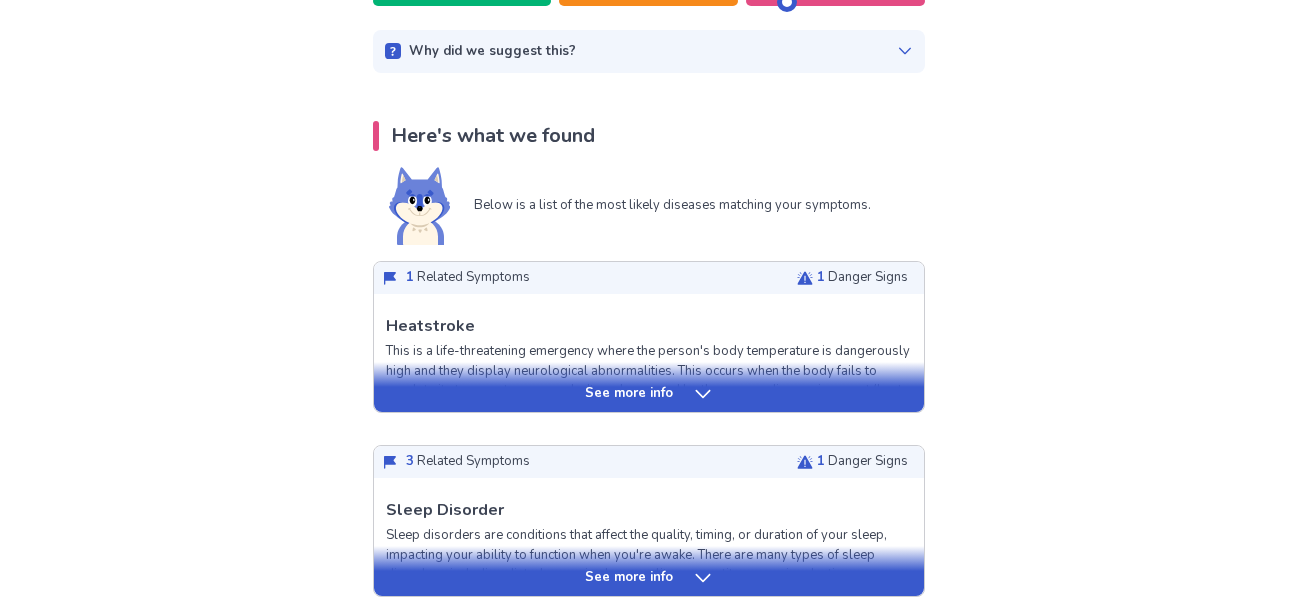 scroll, scrollTop: 308, scrollLeft: 0, axis: vertical 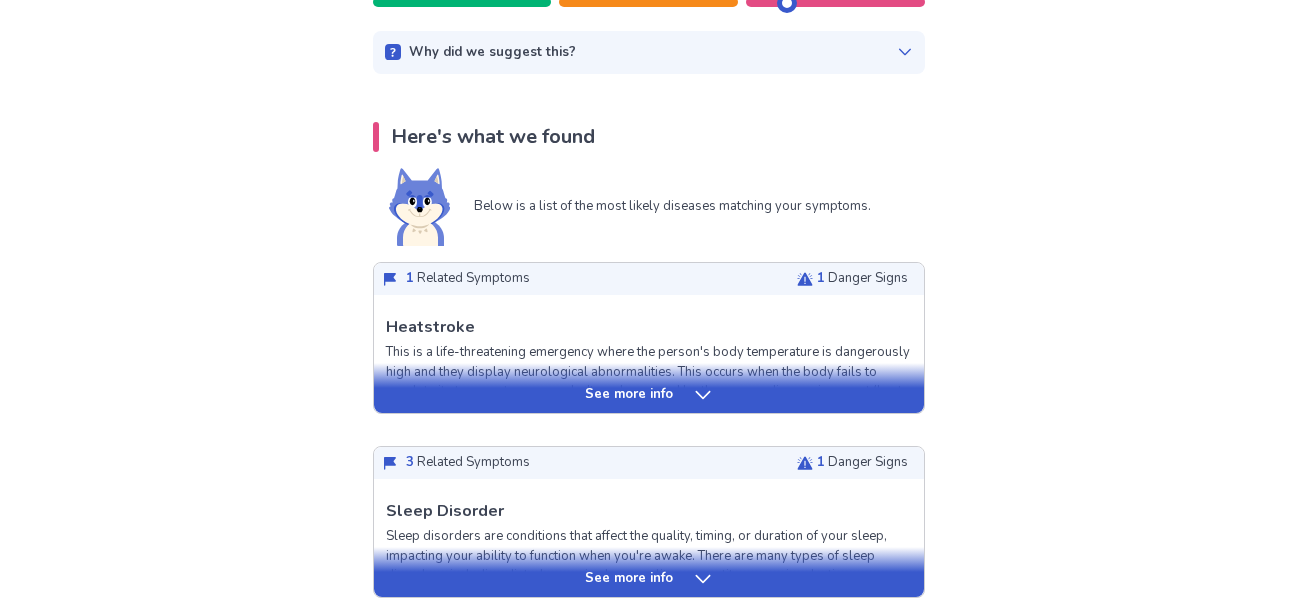 click 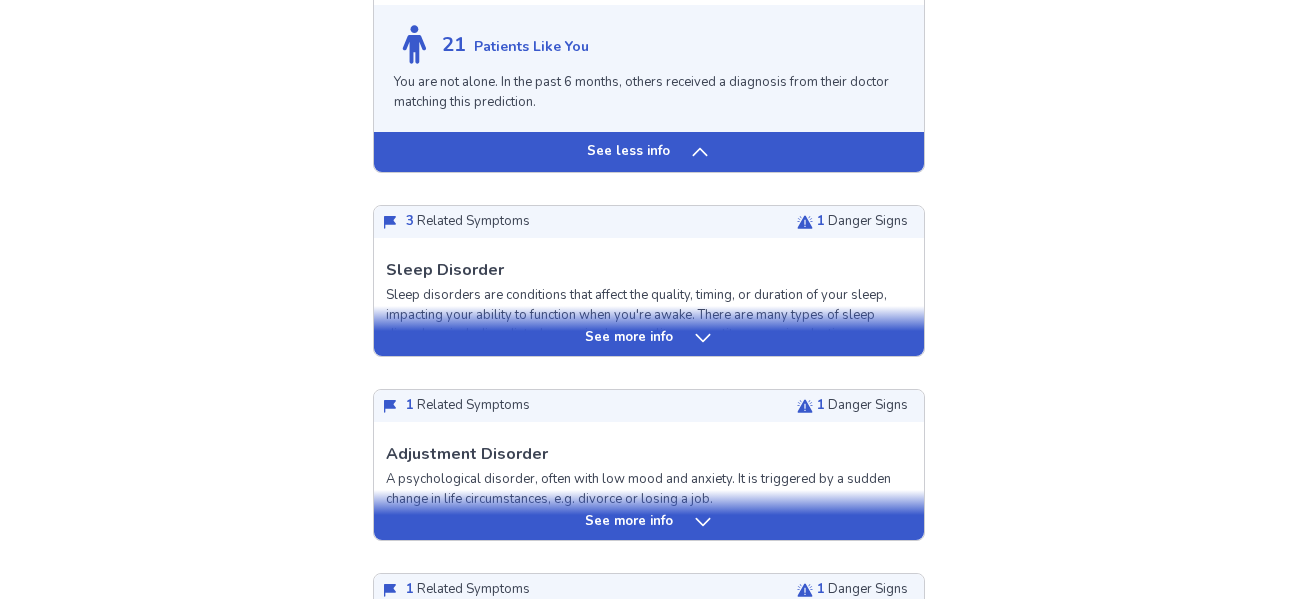 scroll, scrollTop: 2108, scrollLeft: 0, axis: vertical 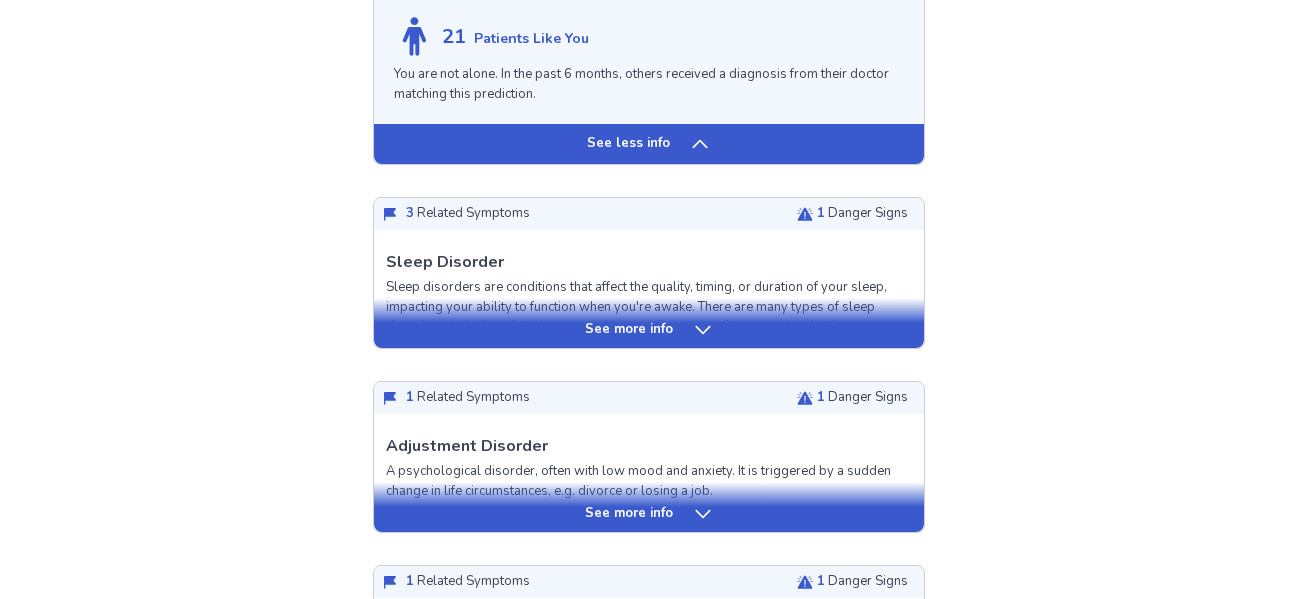 click 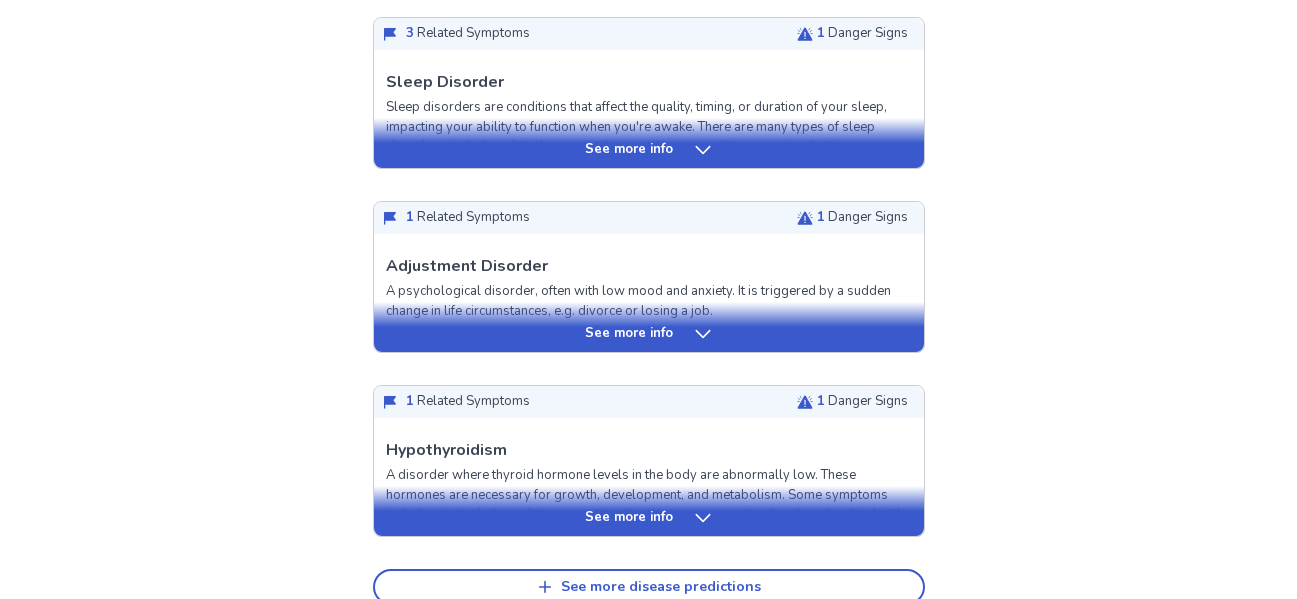 scroll, scrollTop: 739, scrollLeft: 0, axis: vertical 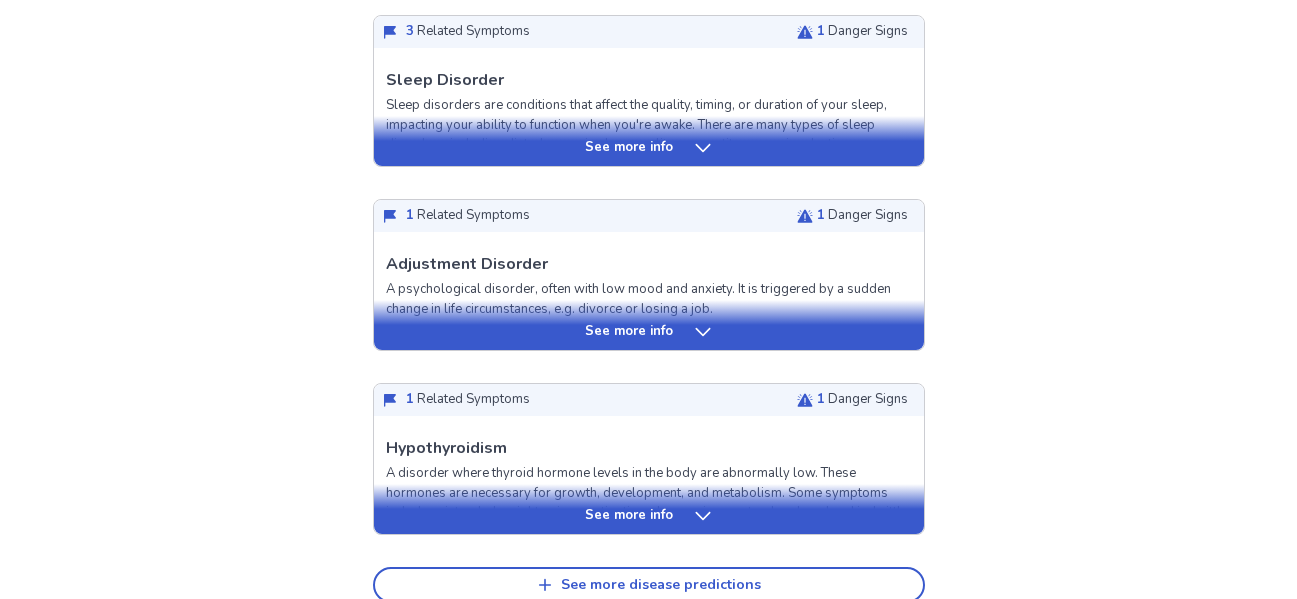 click on "See more info" at bounding box center [629, 148] 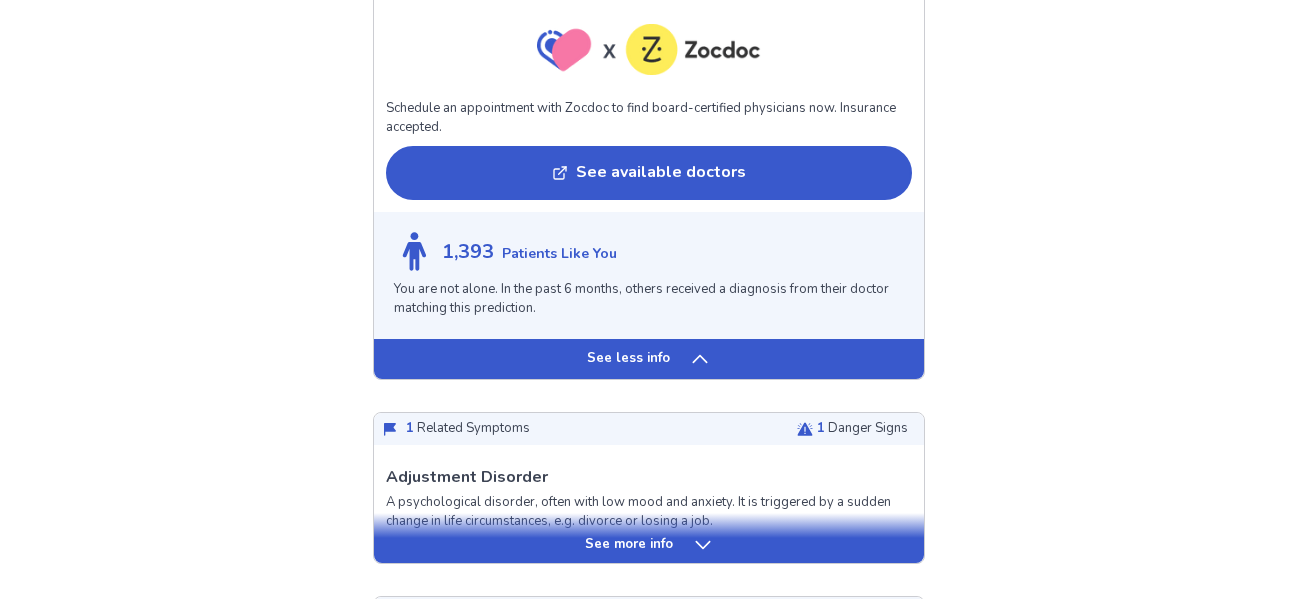 scroll, scrollTop: 2017, scrollLeft: 0, axis: vertical 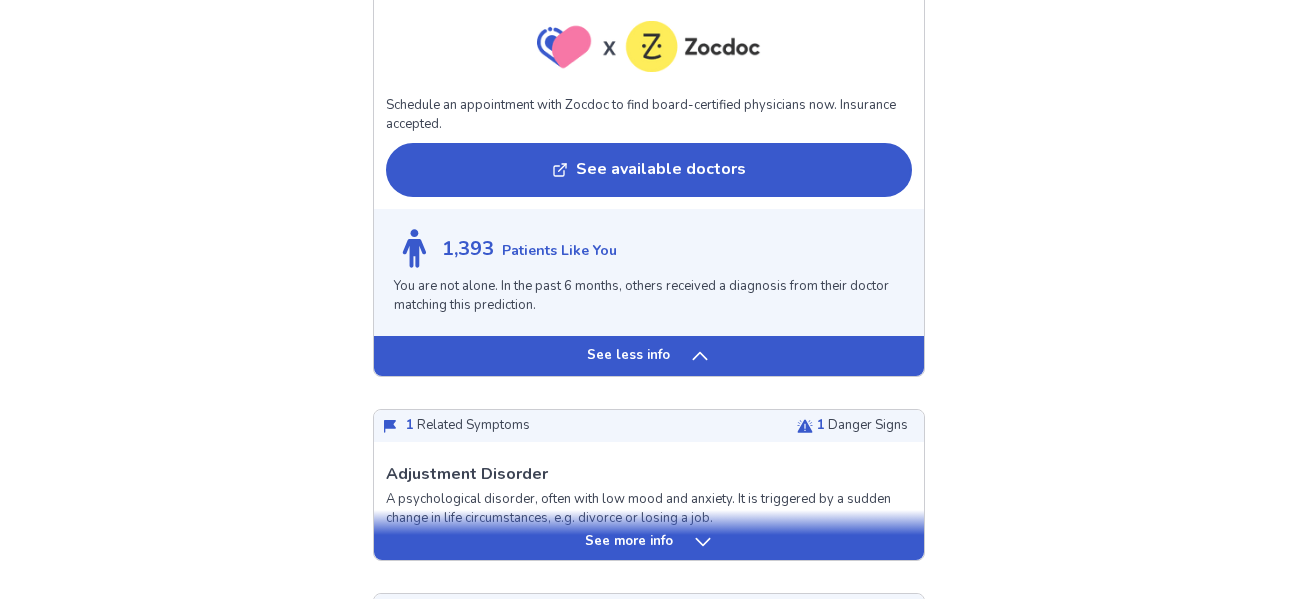 click 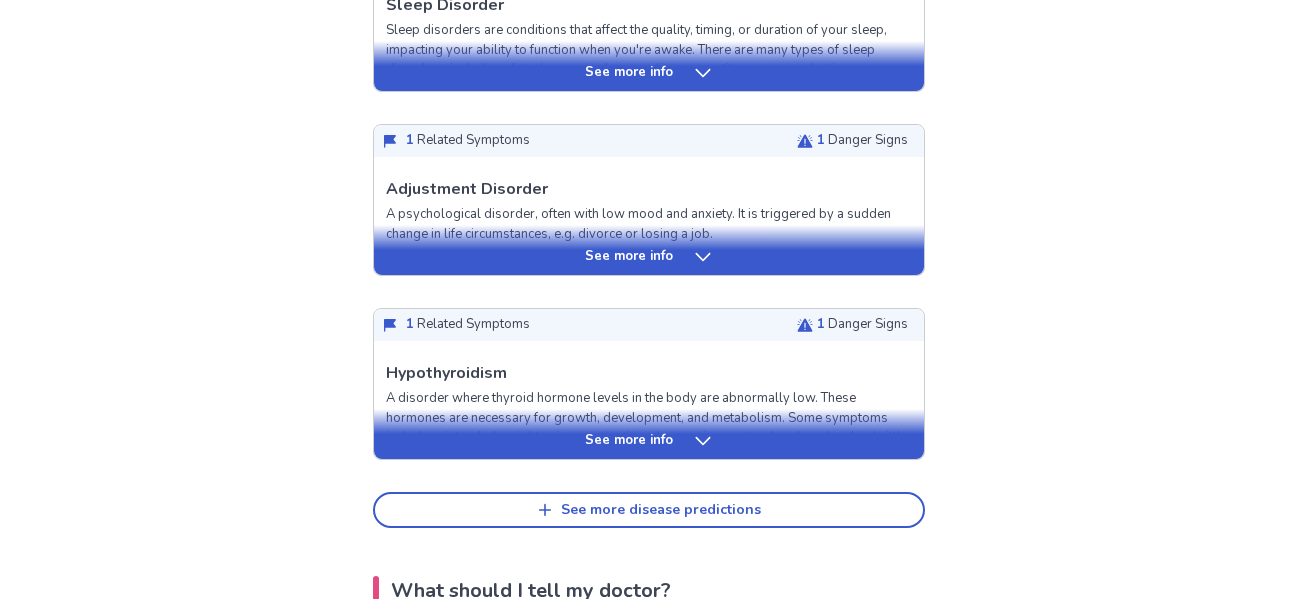 scroll, scrollTop: 815, scrollLeft: 0, axis: vertical 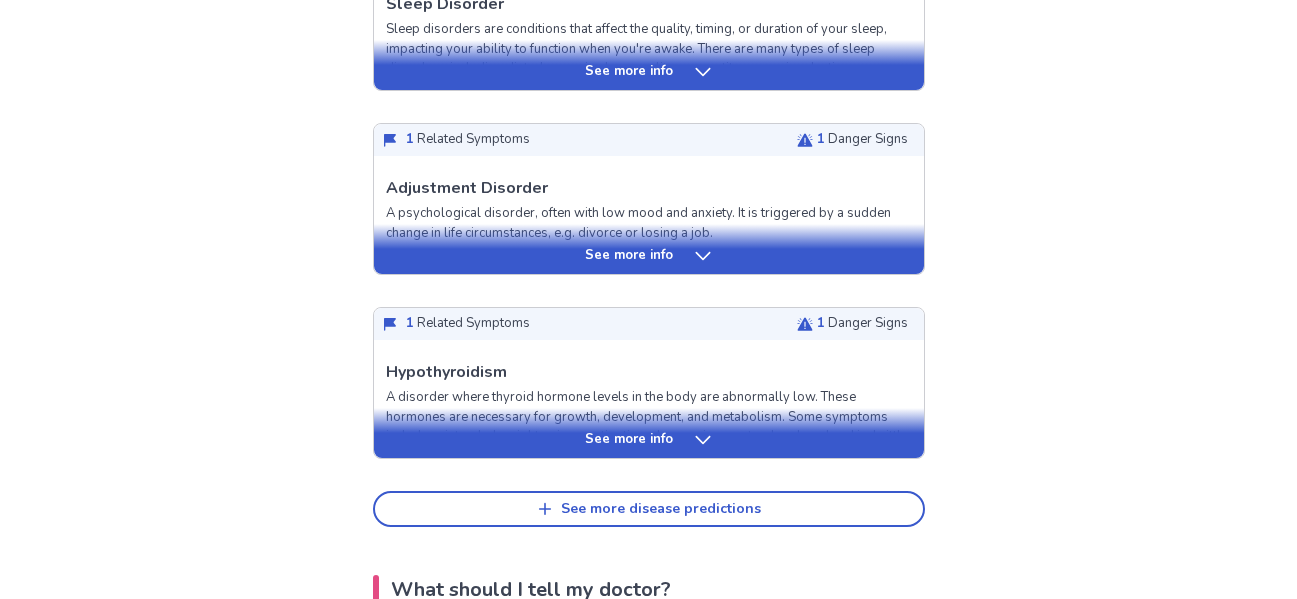 click on "See more info" at bounding box center [649, 256] 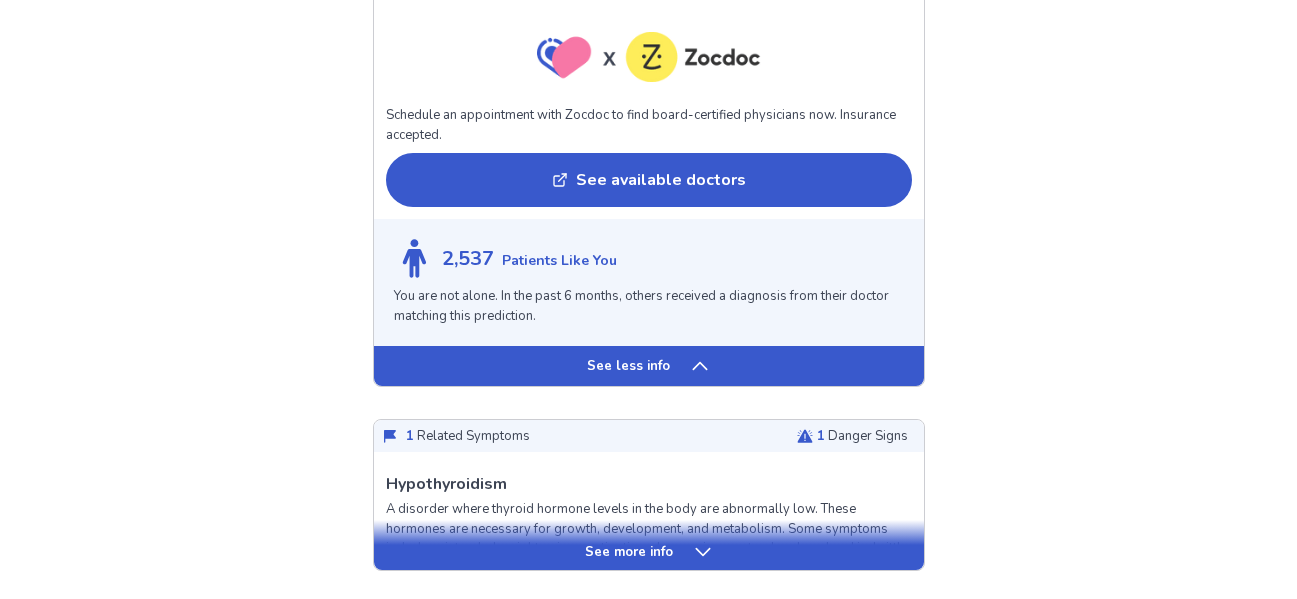 scroll, scrollTop: 2082, scrollLeft: 0, axis: vertical 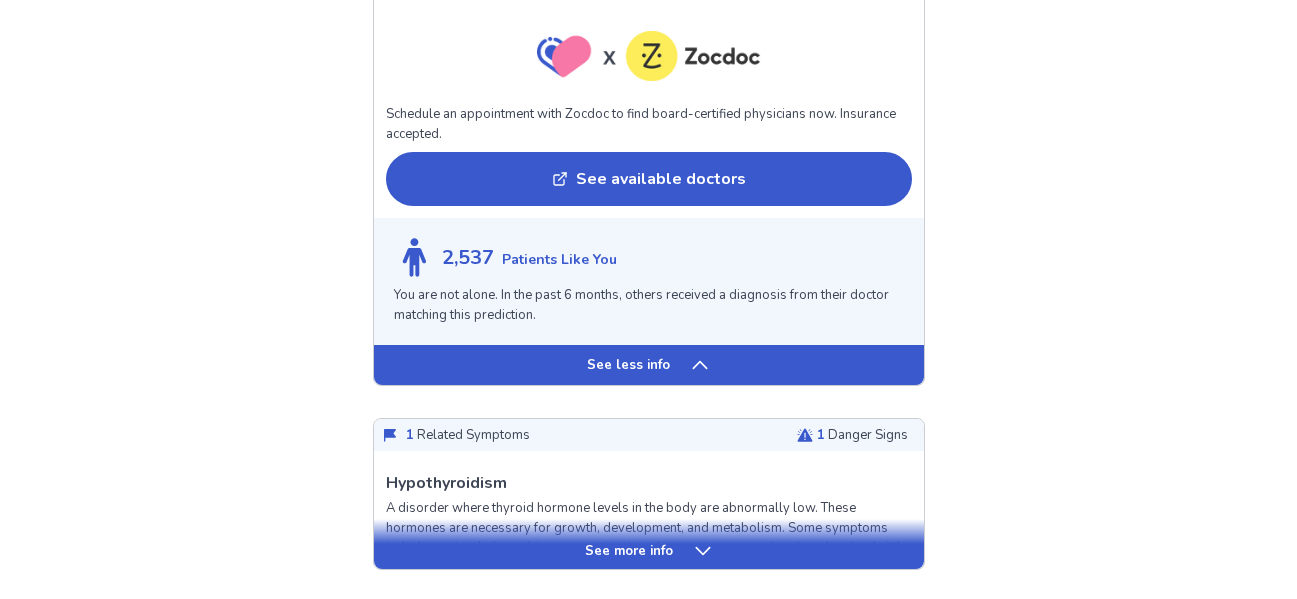 click on "See less info" at bounding box center [649, 365] 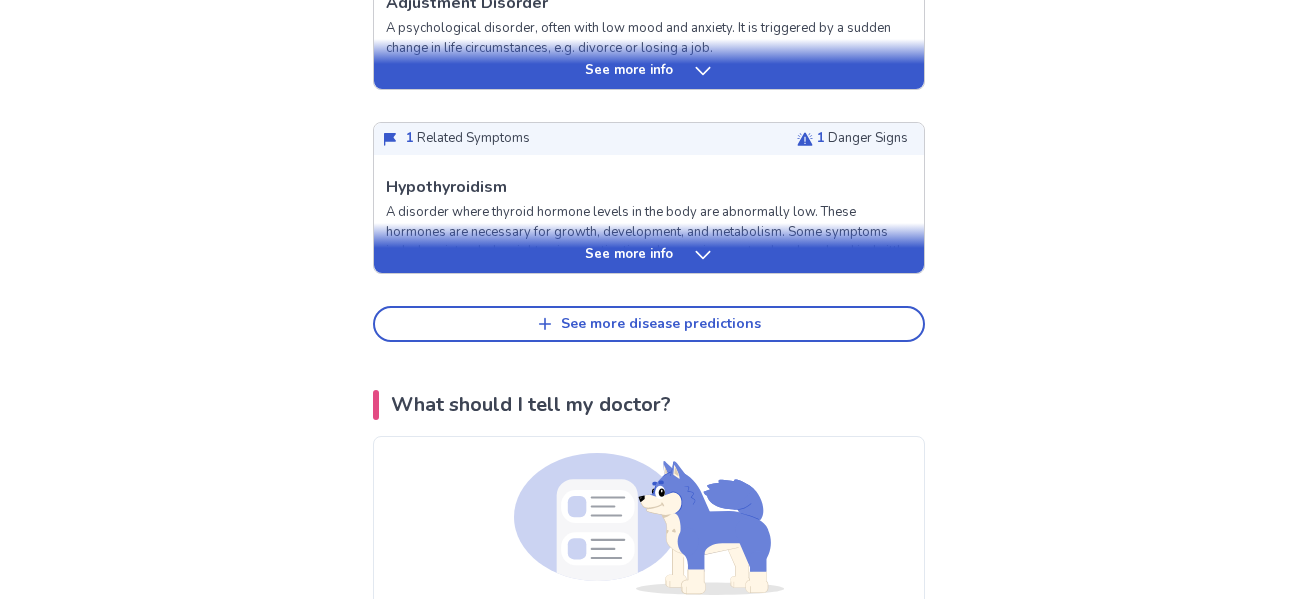 scroll, scrollTop: 1001, scrollLeft: 0, axis: vertical 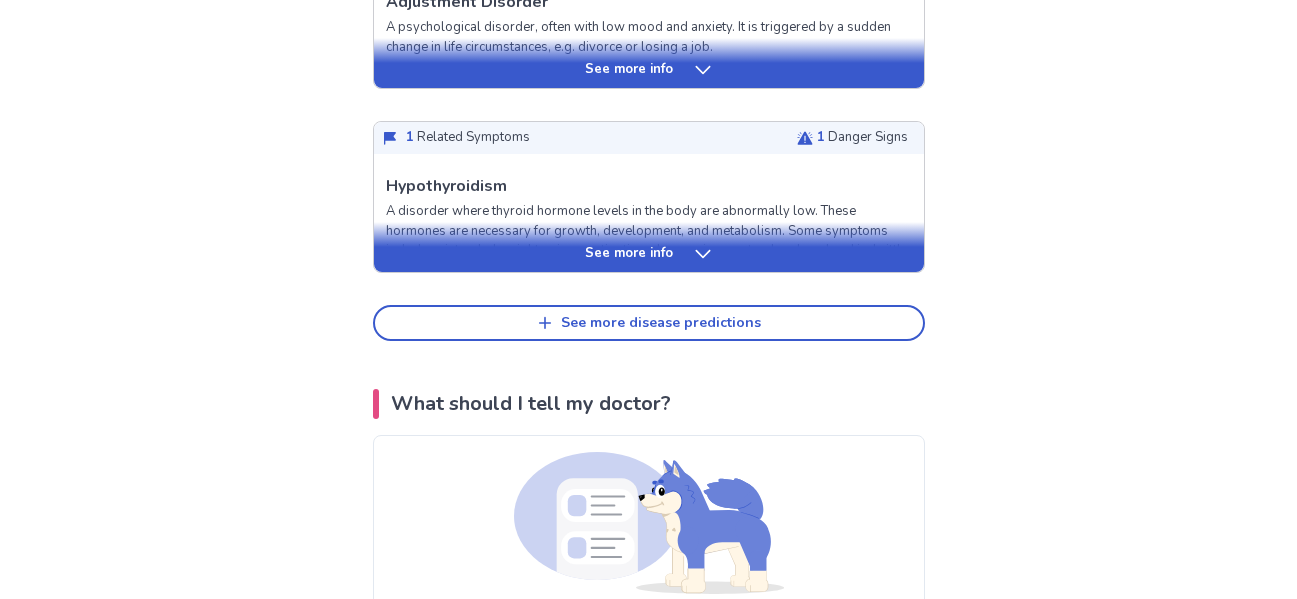 click on "See more info" at bounding box center [649, 254] 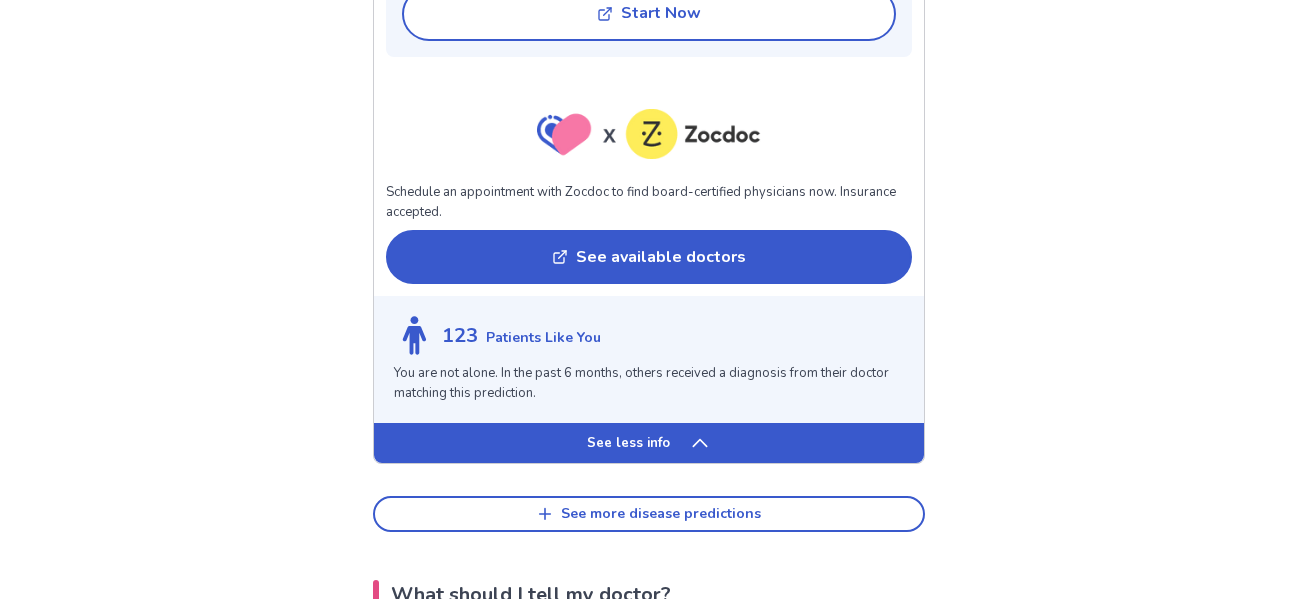 scroll, scrollTop: 2350, scrollLeft: 0, axis: vertical 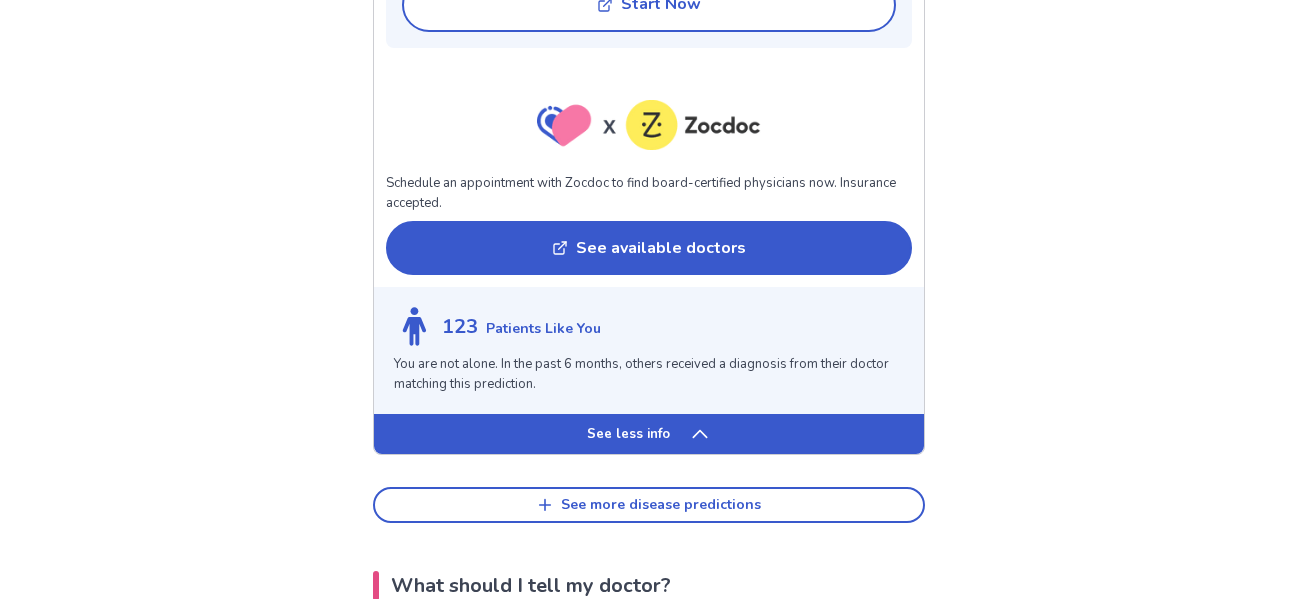 click on "See less info" at bounding box center [649, 434] 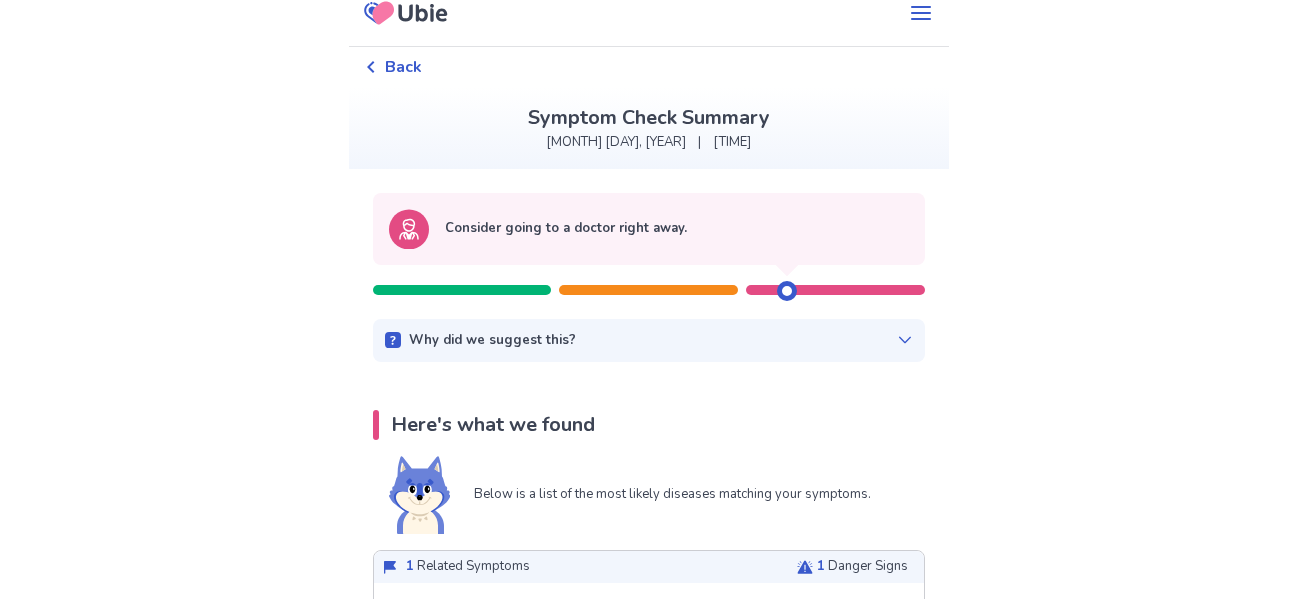 scroll, scrollTop: 19, scrollLeft: 0, axis: vertical 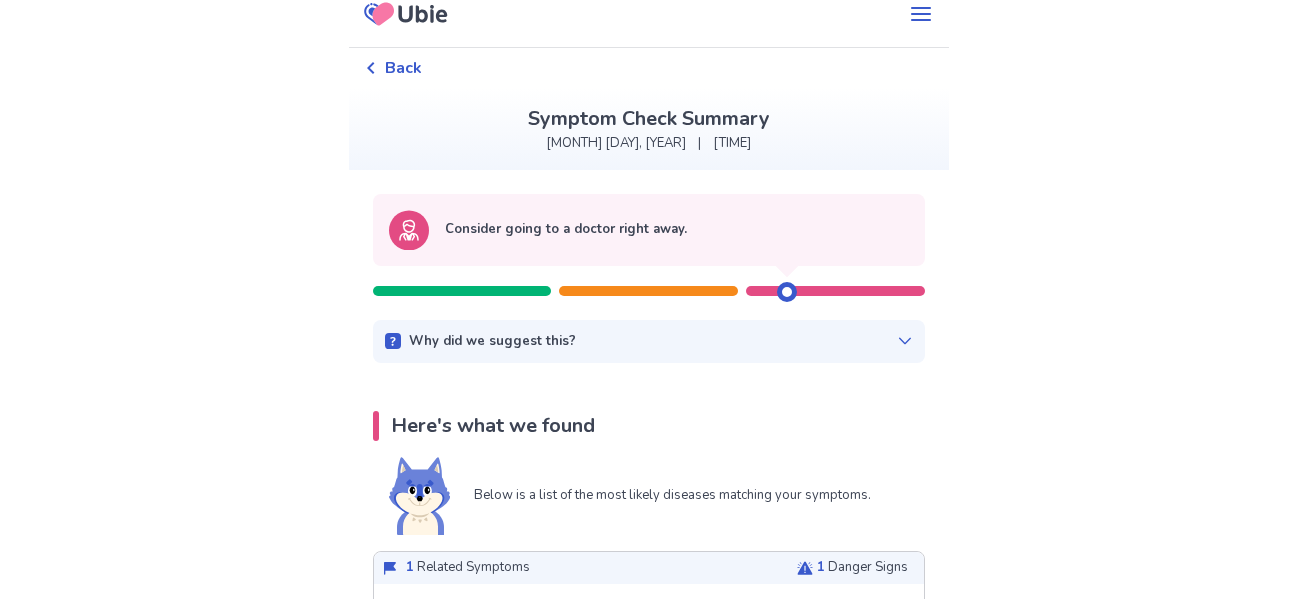 click on "Why did we suggest this? This suggestion is based on the severity level of a few of   our disease predictions  listed below: Predicted concerning diseases (see more below)
Heatstroke" at bounding box center (649, 342) 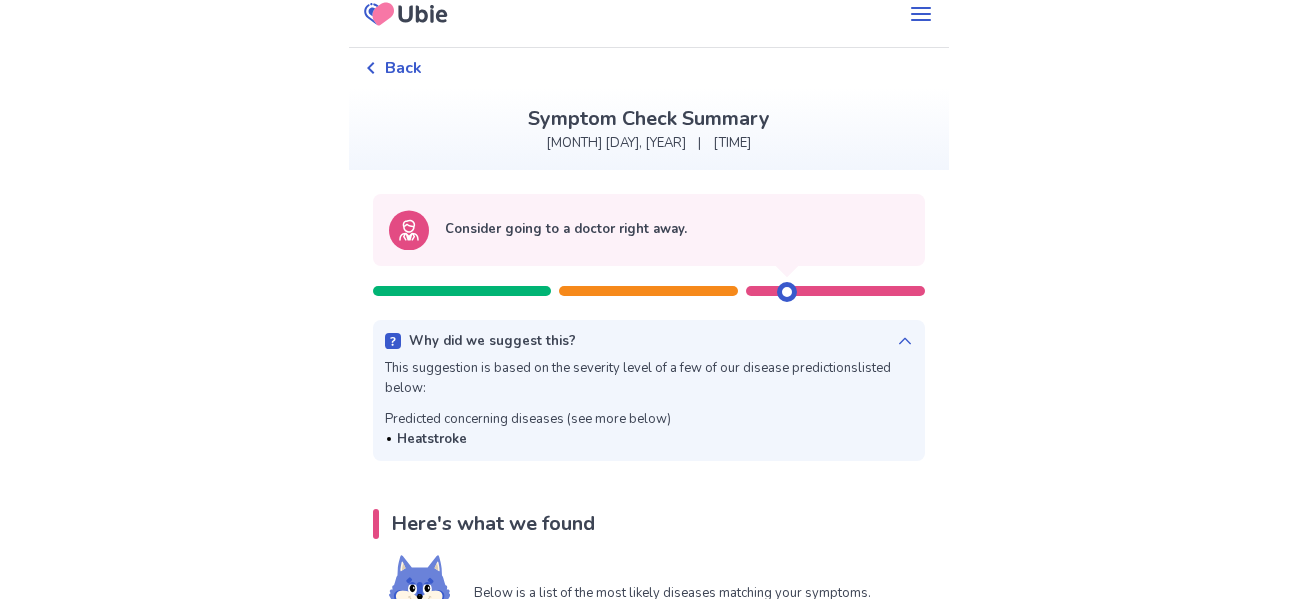 click on "Why did we suggest this?" at bounding box center [649, 342] 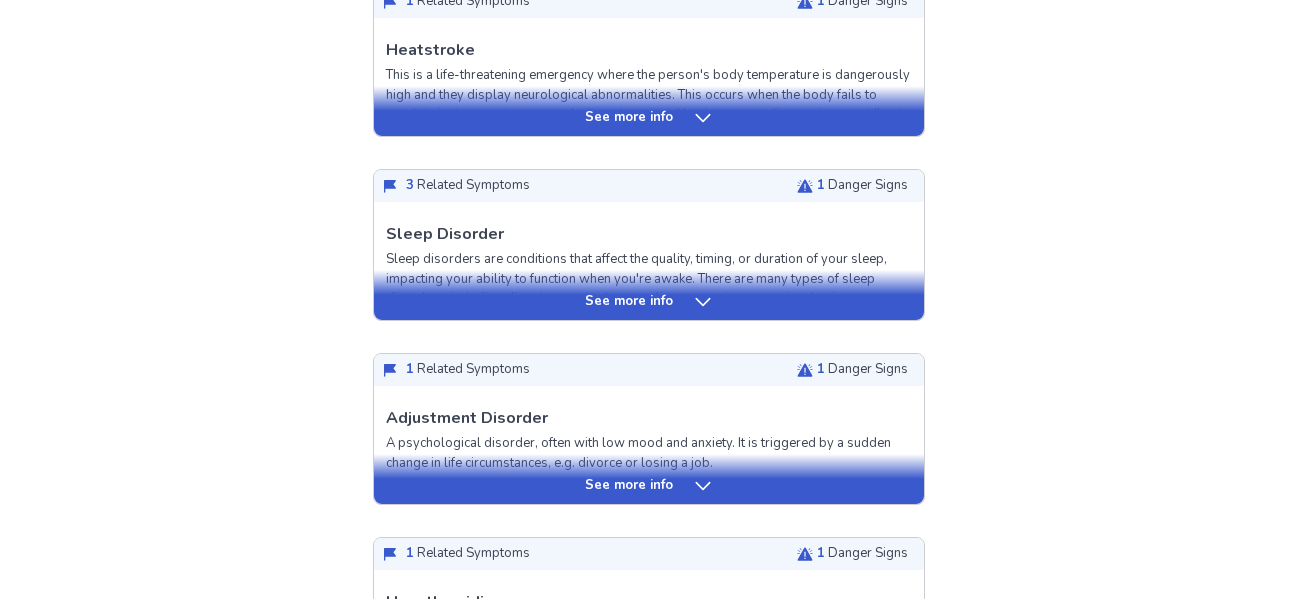 scroll, scrollTop: 582, scrollLeft: 0, axis: vertical 